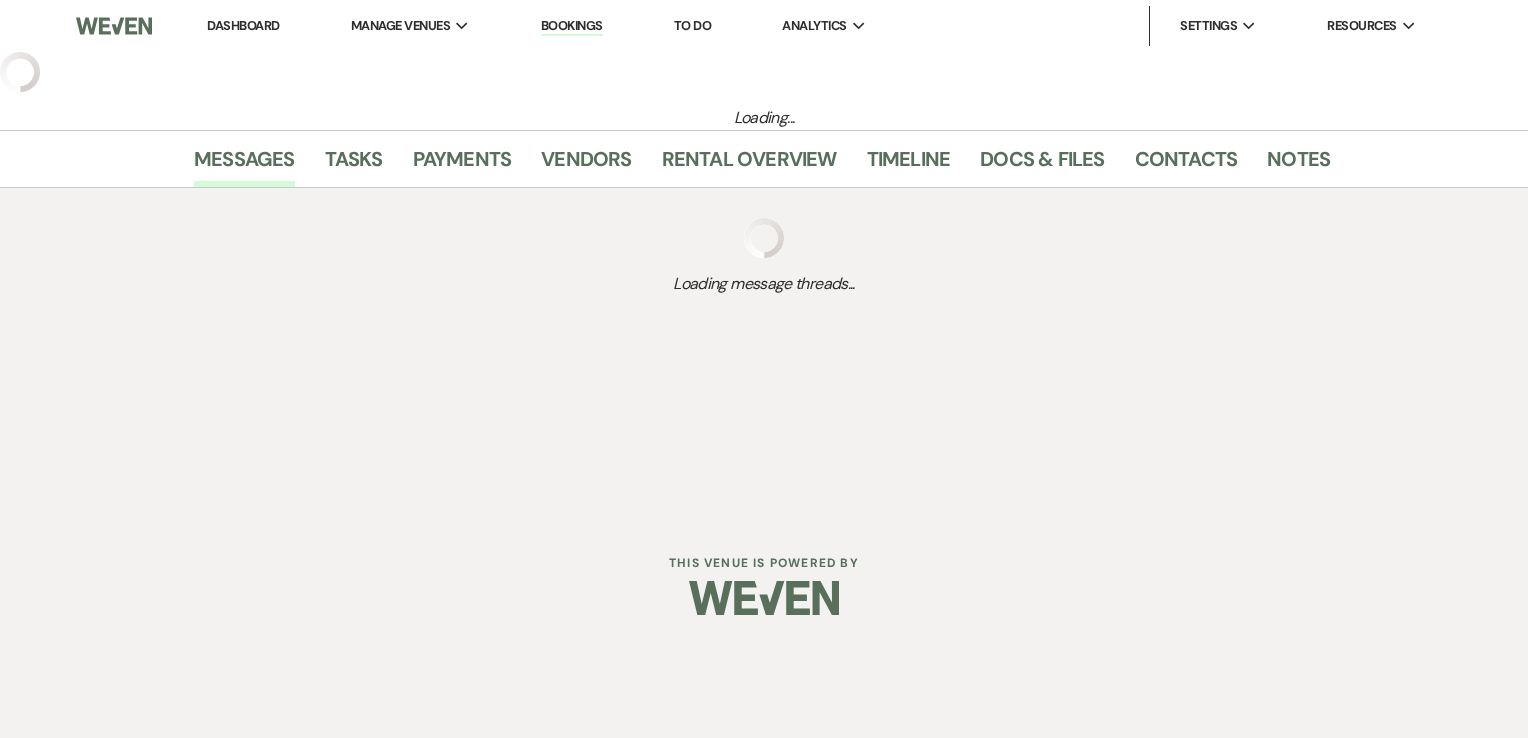 scroll, scrollTop: 0, scrollLeft: 0, axis: both 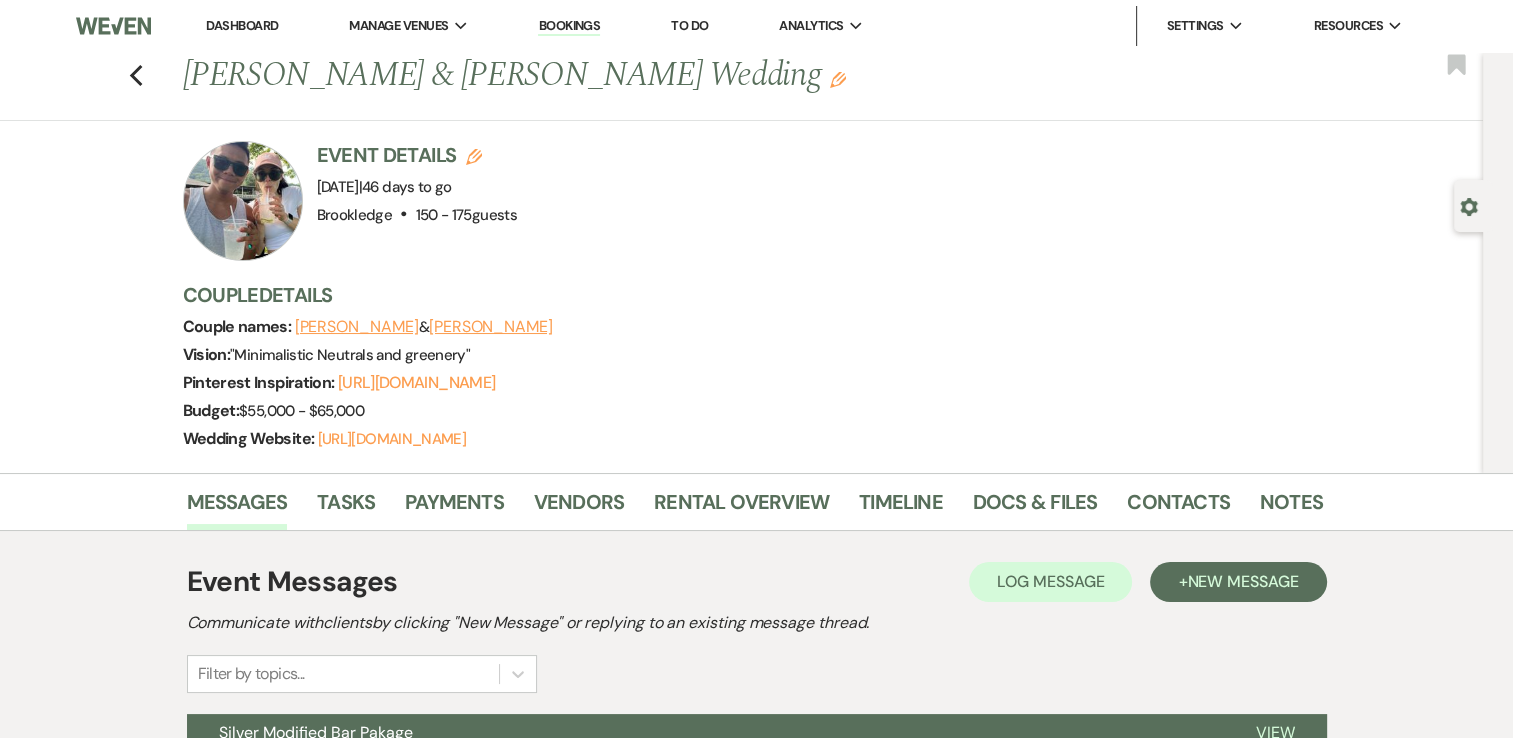 click on "Docs & Files" at bounding box center [1050, 506] 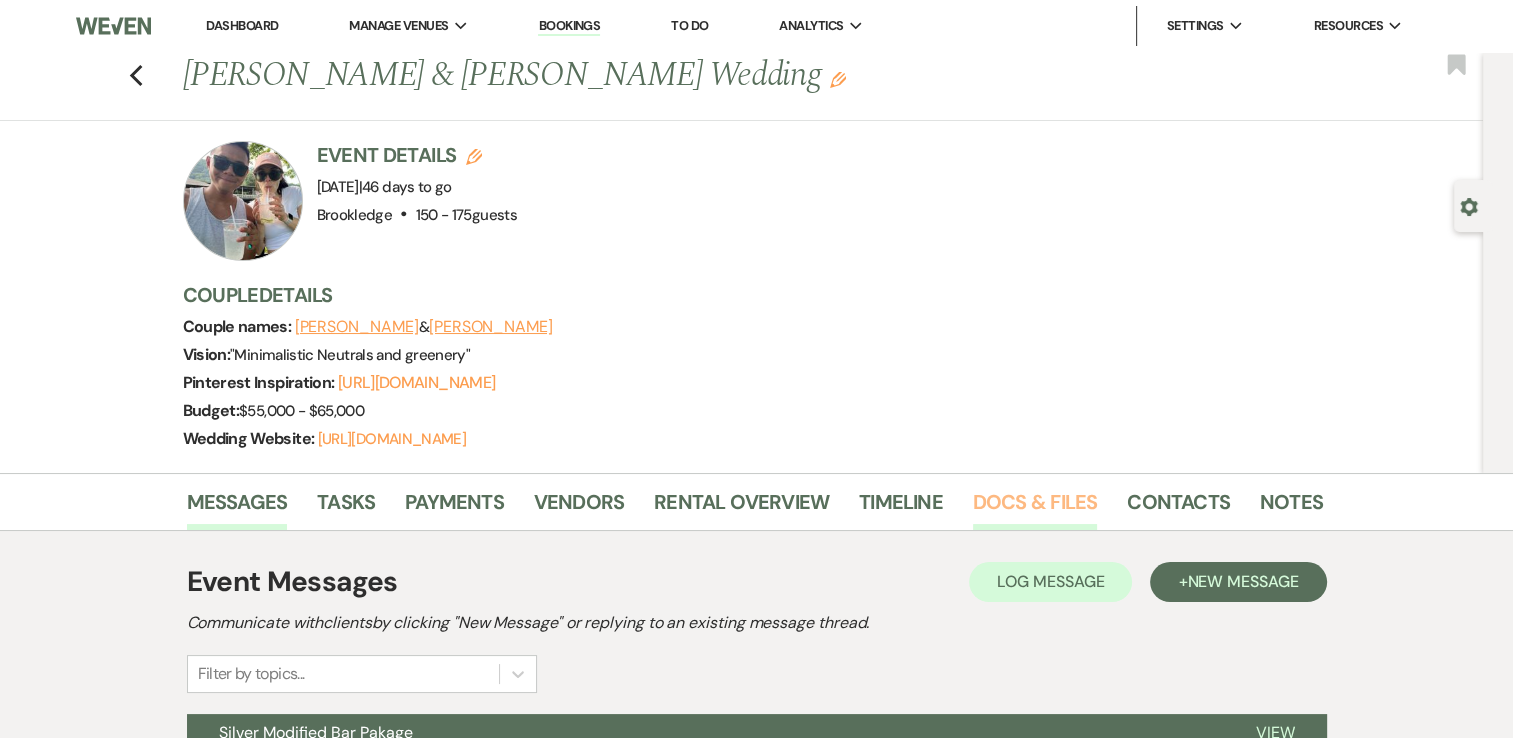 click on "Docs & Files" at bounding box center (1035, 508) 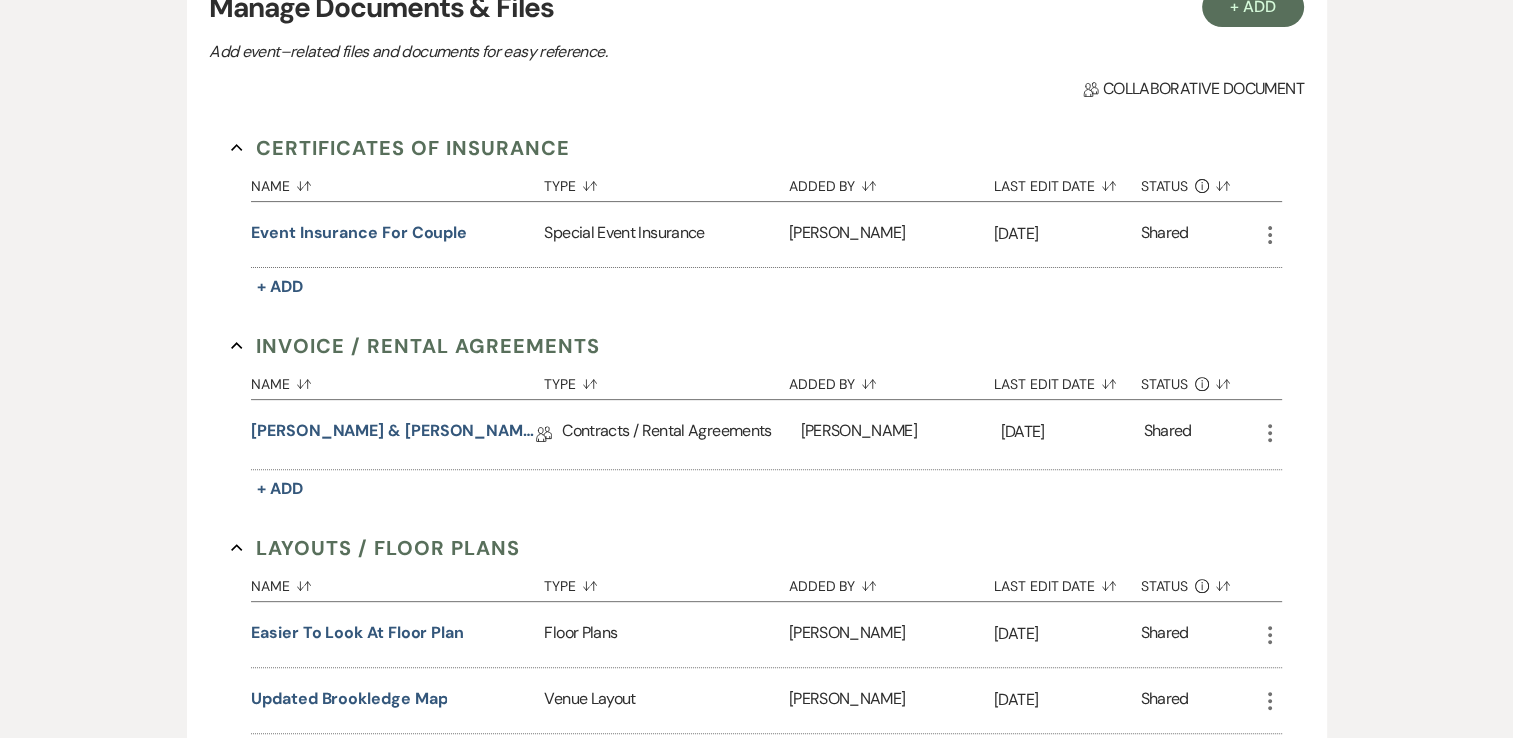 scroll, scrollTop: 0, scrollLeft: 0, axis: both 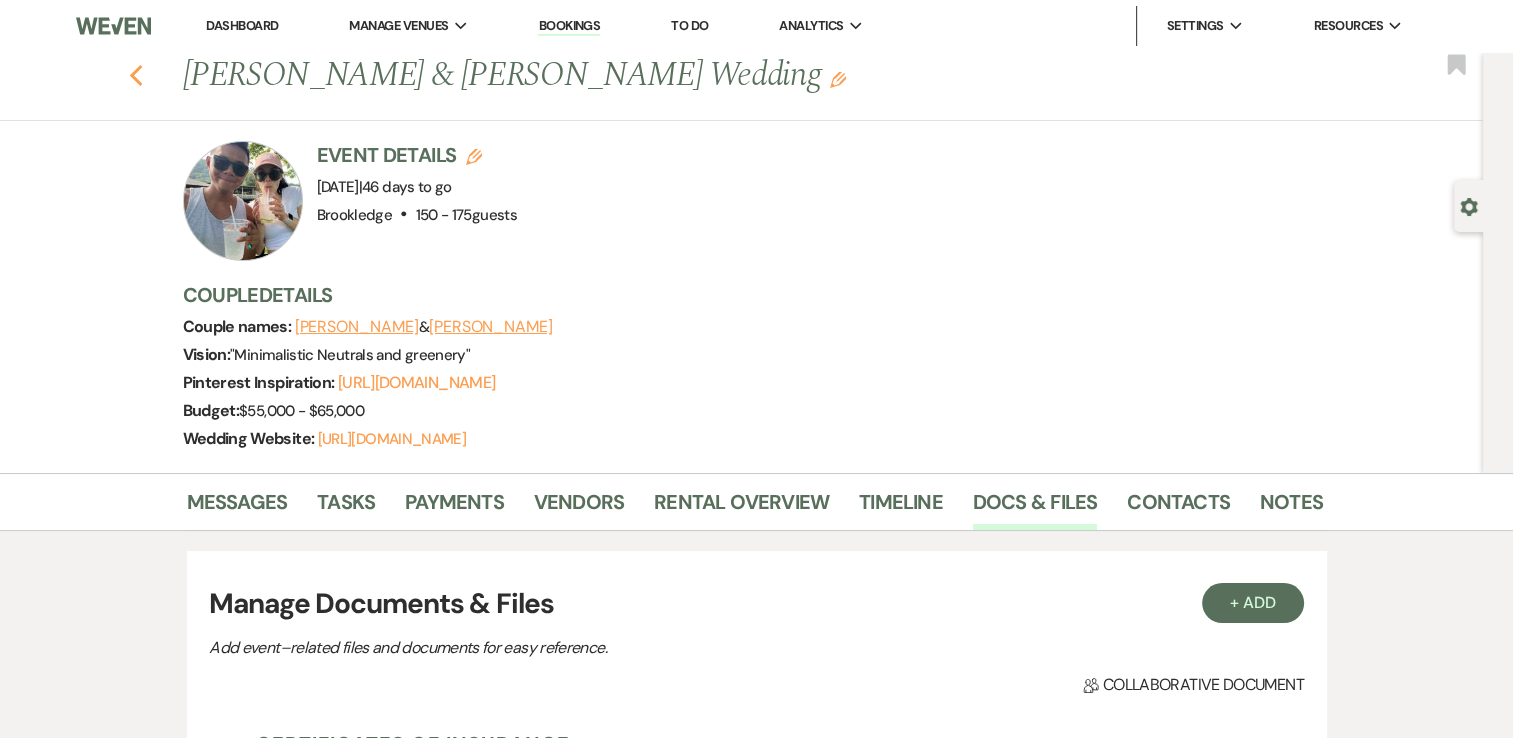 click on "Previous" 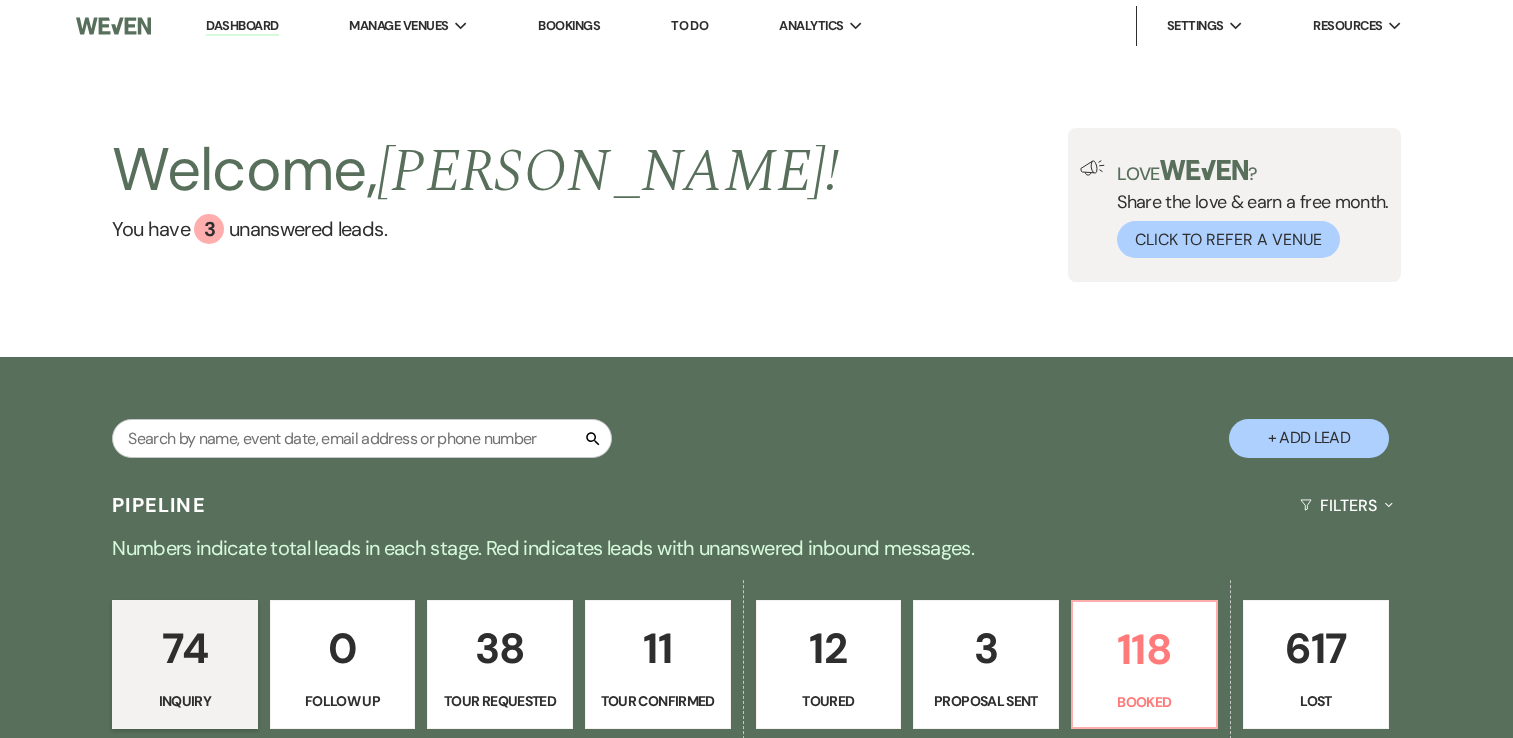 scroll, scrollTop: 0, scrollLeft: 0, axis: both 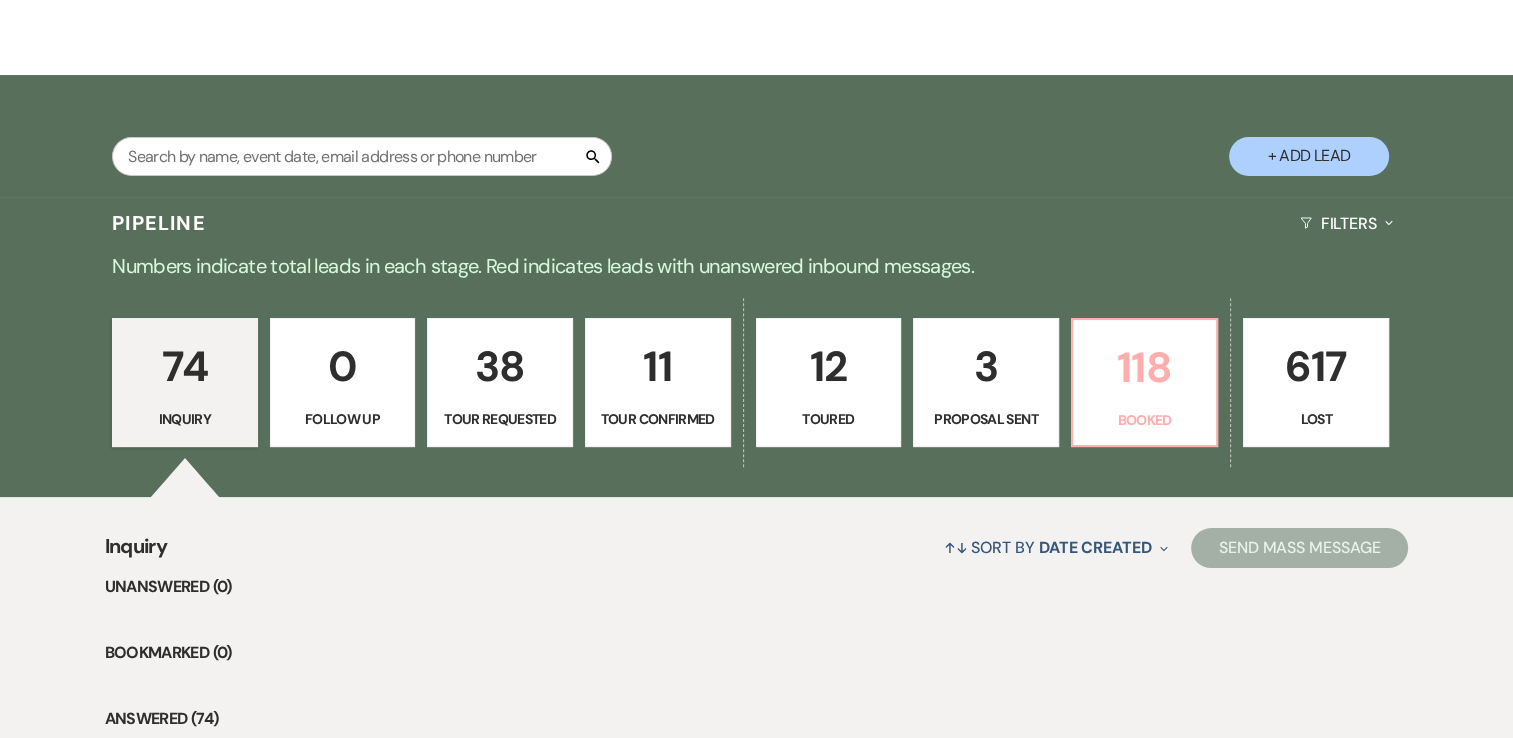 click on "118" at bounding box center [1145, 367] 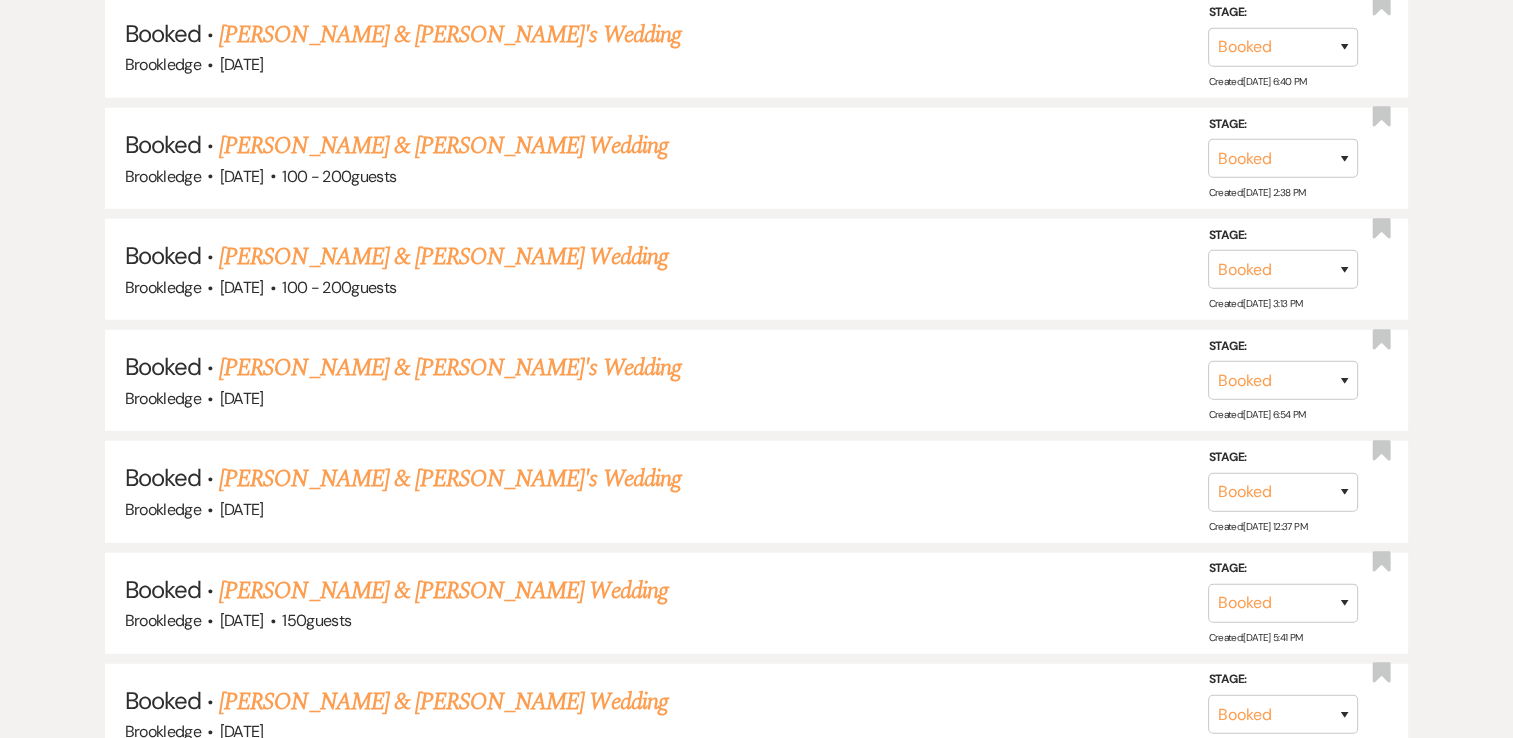 scroll, scrollTop: 5252, scrollLeft: 0, axis: vertical 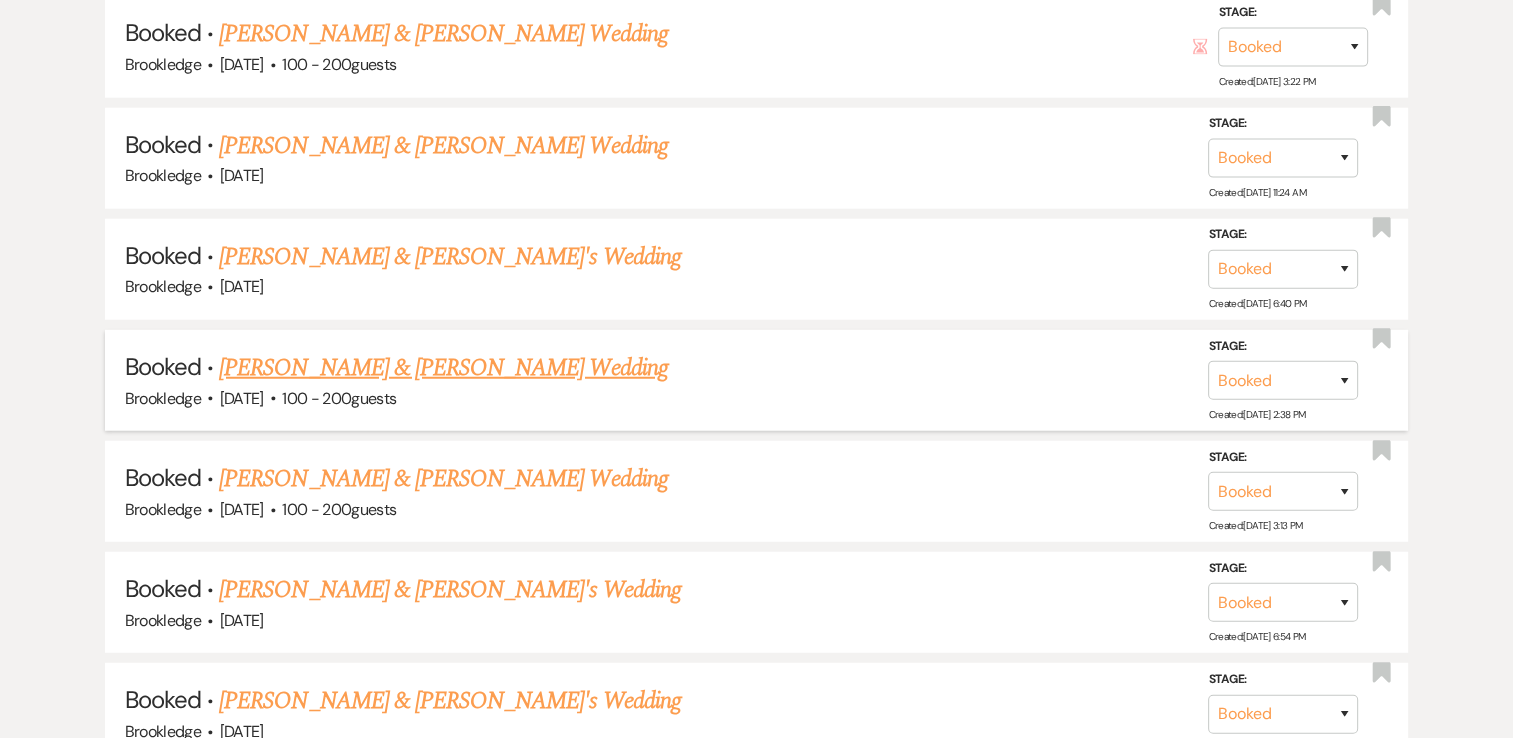 click on "[PERSON_NAME] & [PERSON_NAME] Wedding" at bounding box center [443, 368] 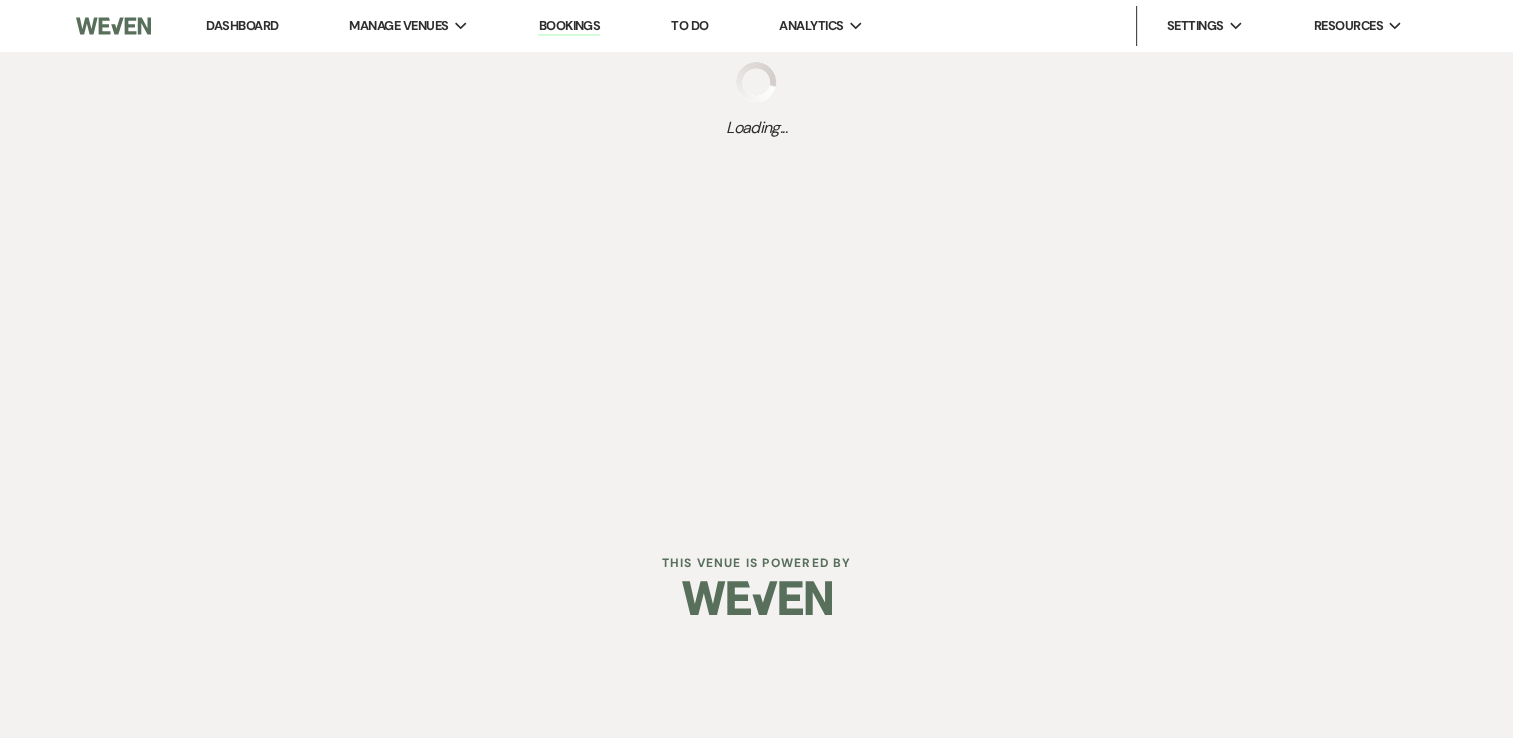 scroll, scrollTop: 0, scrollLeft: 0, axis: both 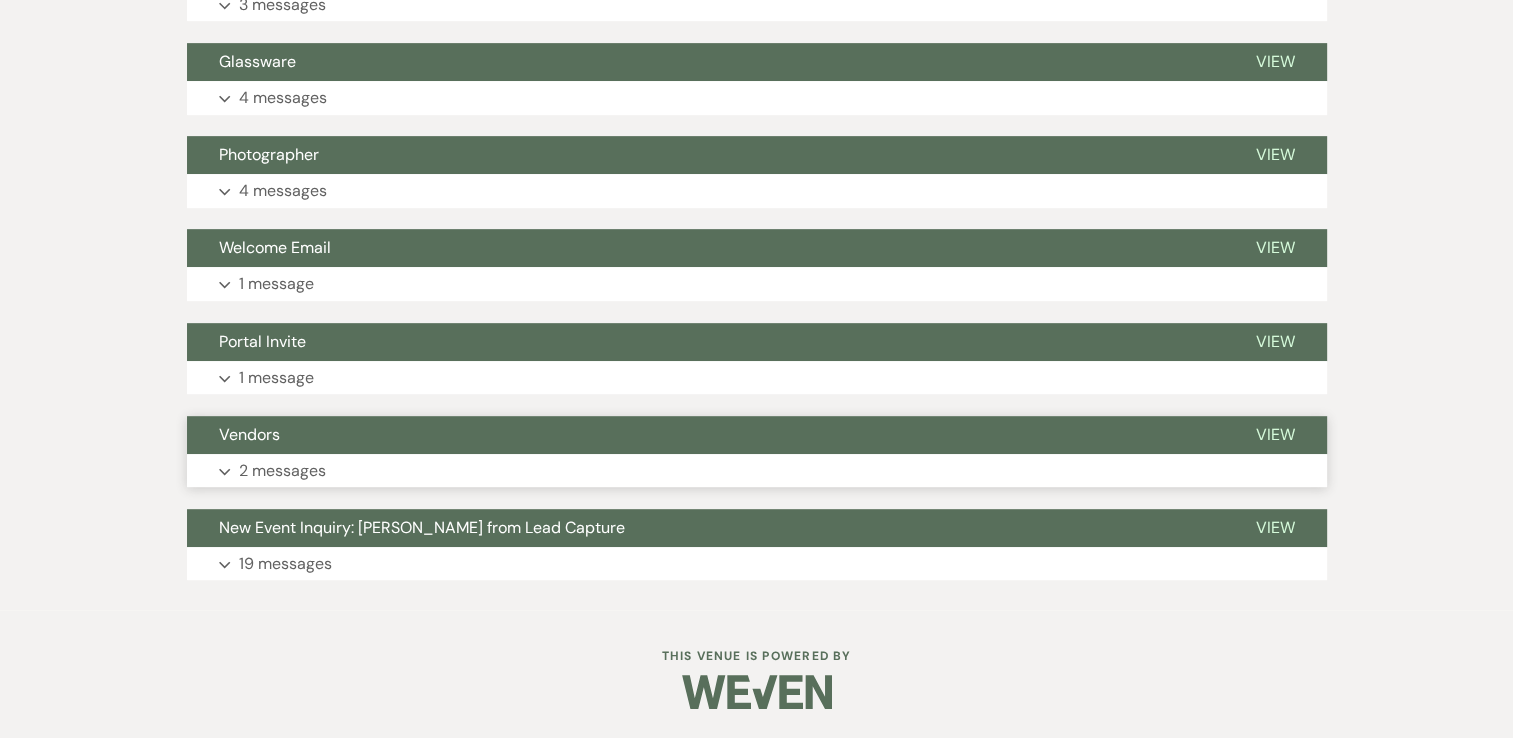 click on "2 messages" at bounding box center (282, 471) 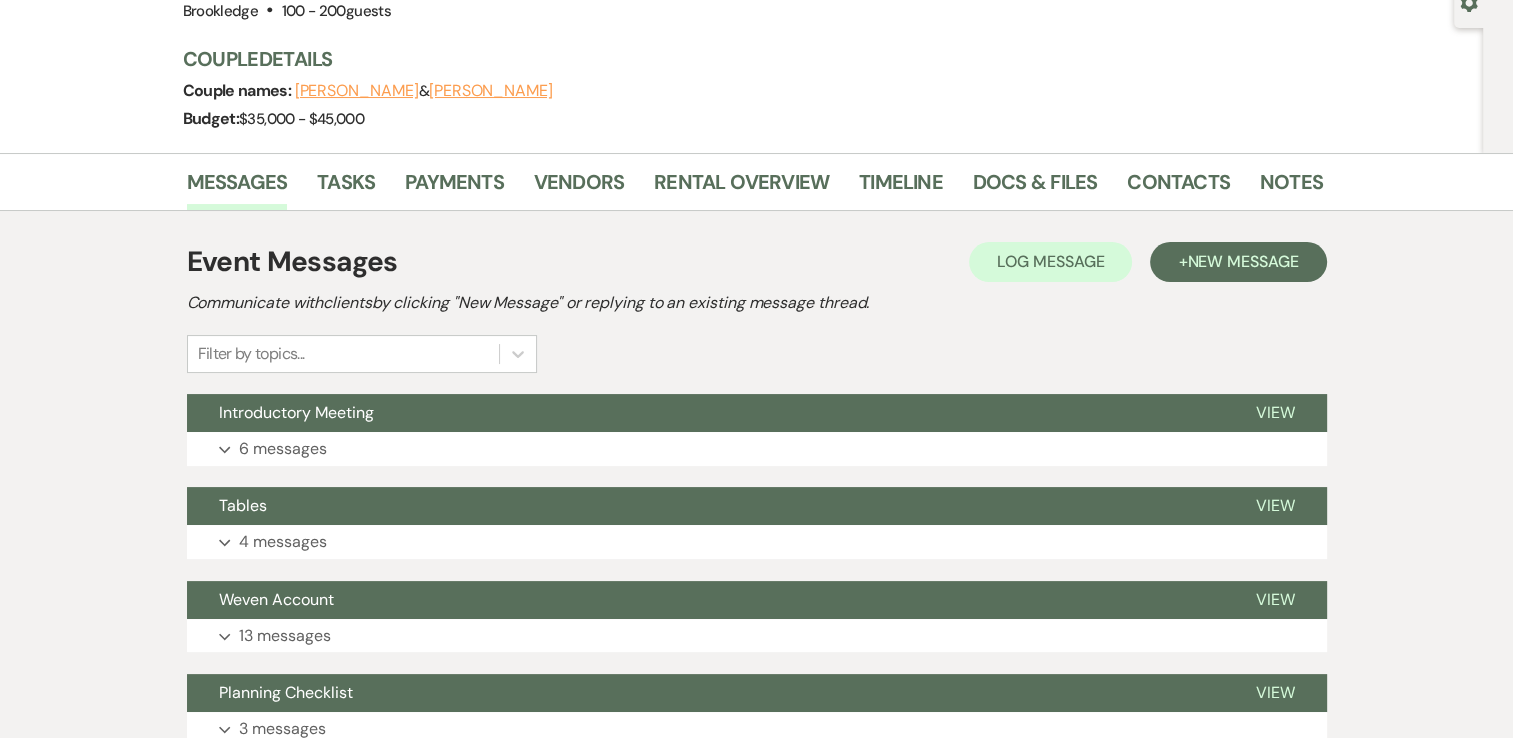 scroll, scrollTop: 0, scrollLeft: 0, axis: both 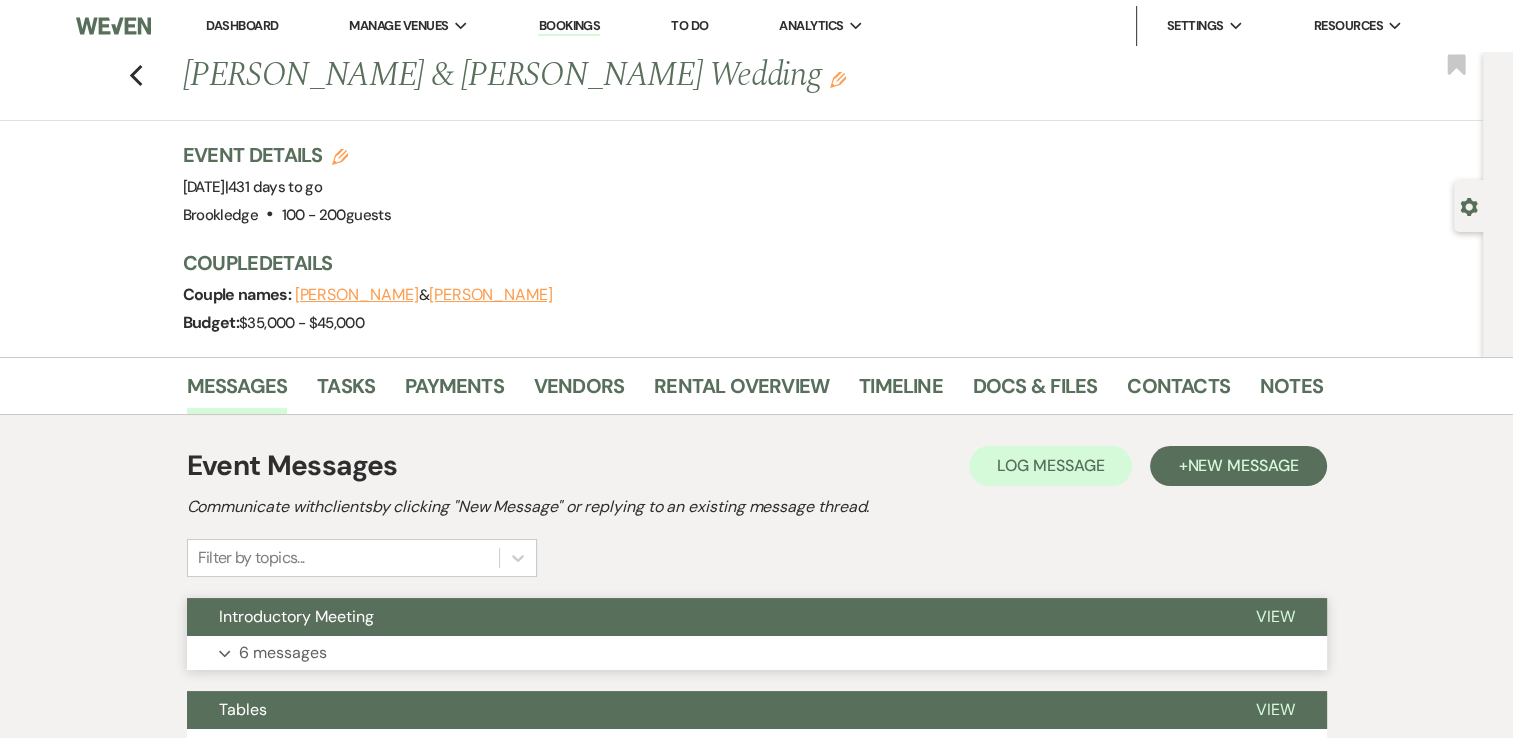 click on "Expand 6 messages" at bounding box center (757, 653) 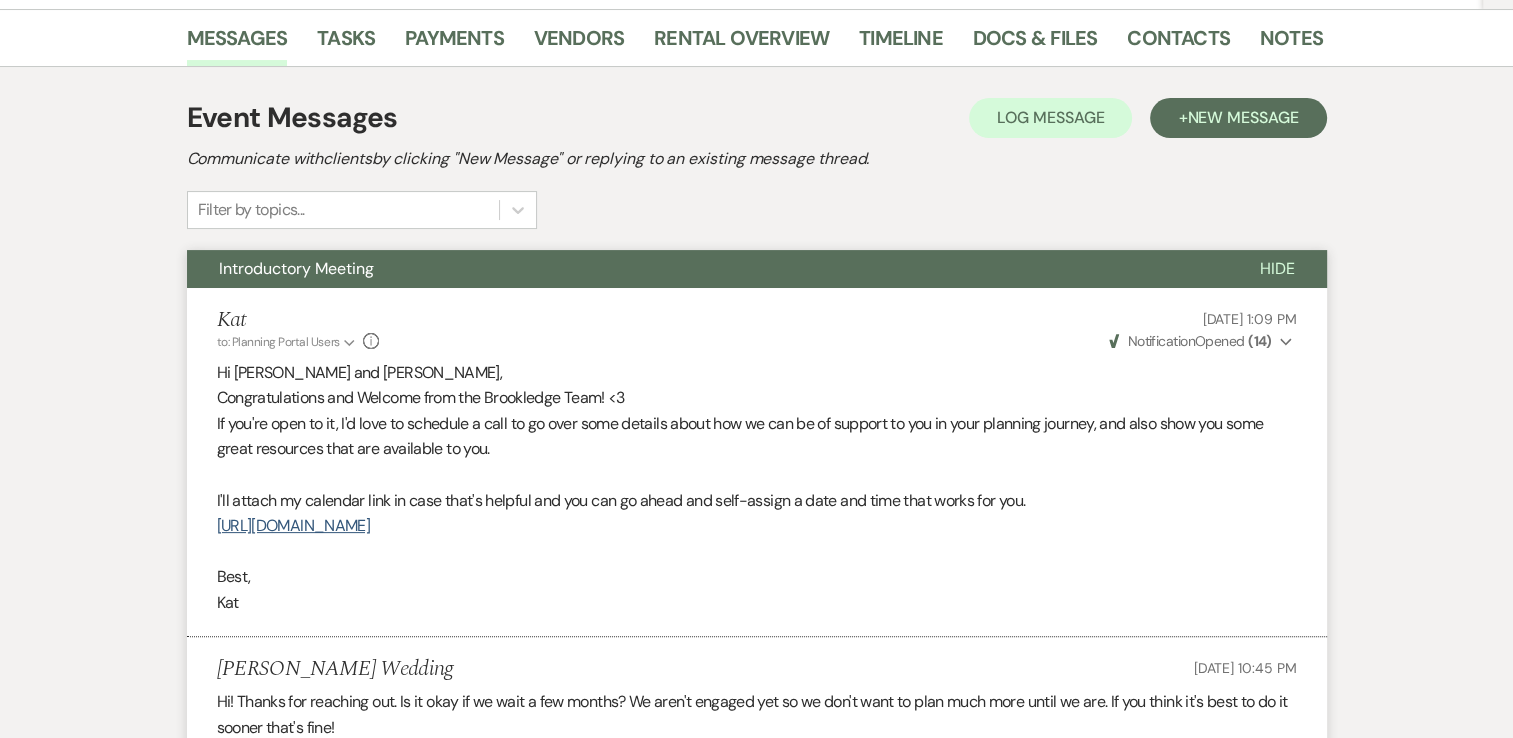 scroll, scrollTop: 0, scrollLeft: 0, axis: both 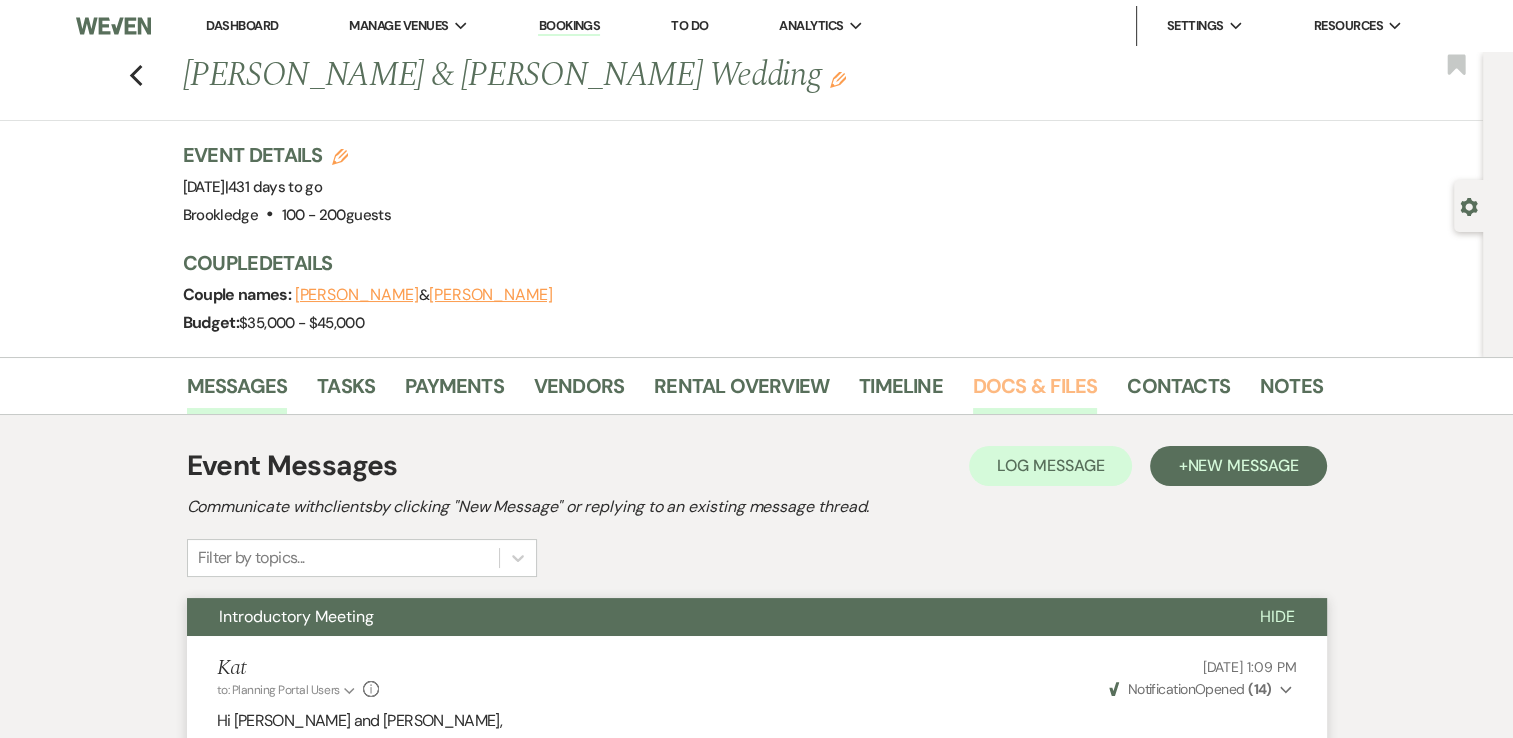 click on "Docs & Files" at bounding box center [1035, 392] 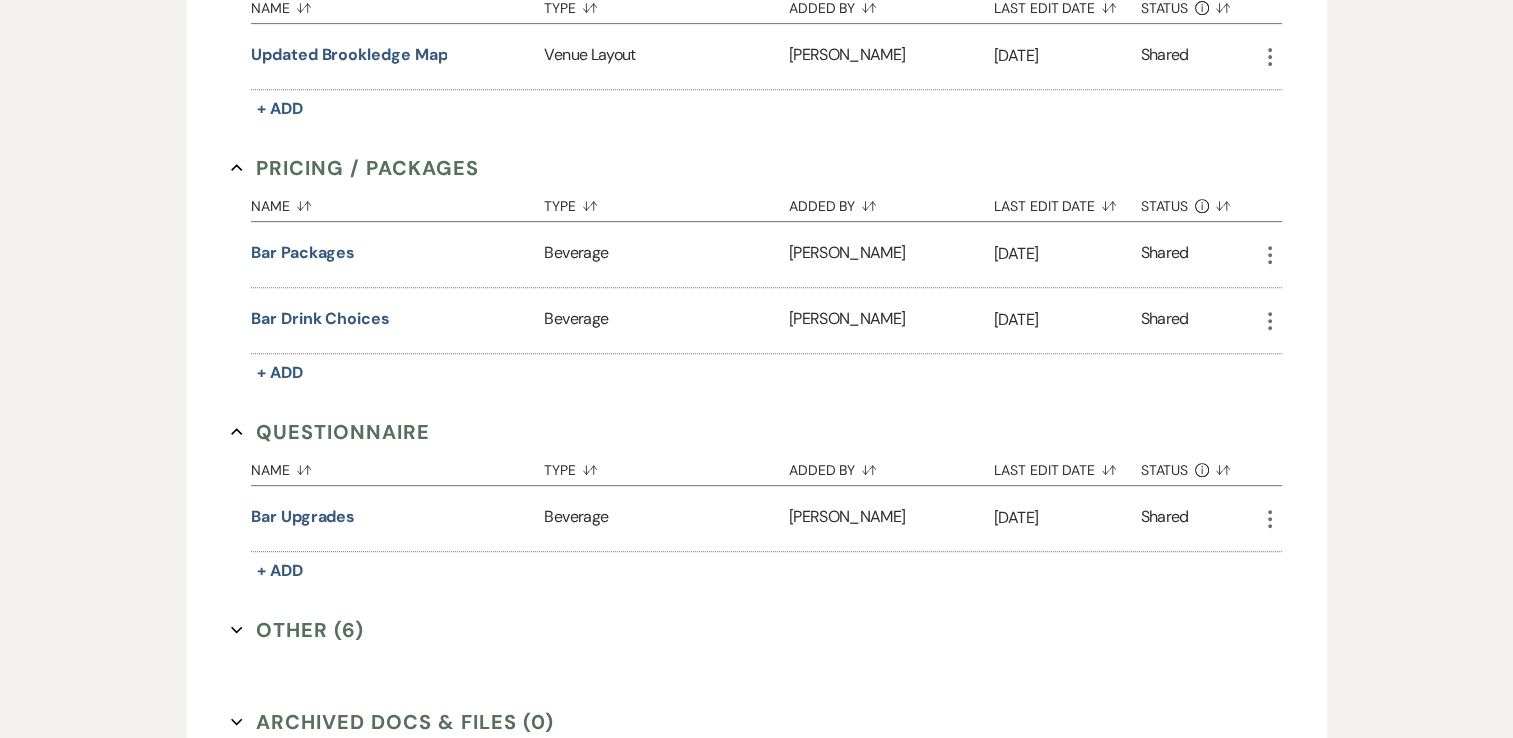scroll, scrollTop: 1072, scrollLeft: 0, axis: vertical 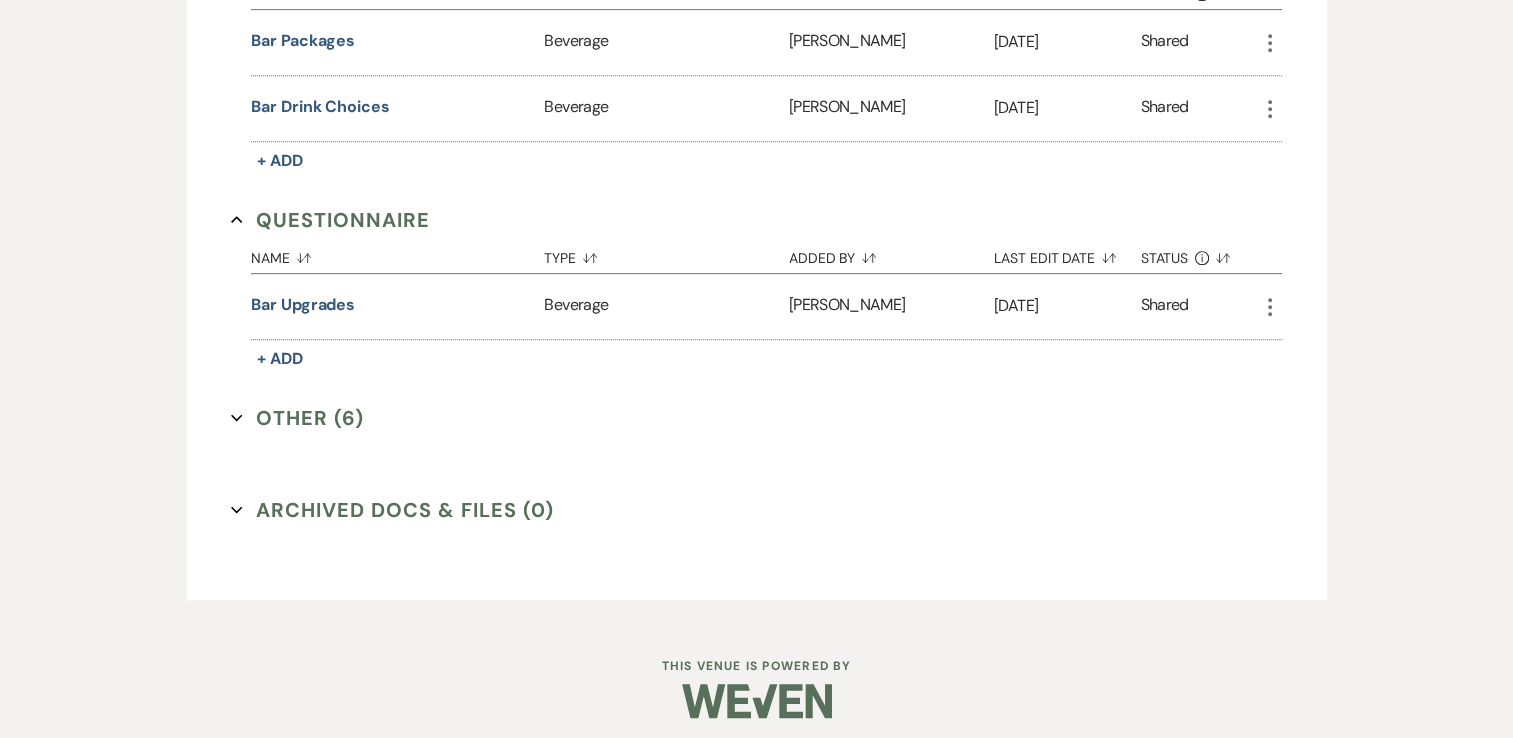 click on "Other (6) Expand" at bounding box center (297, 418) 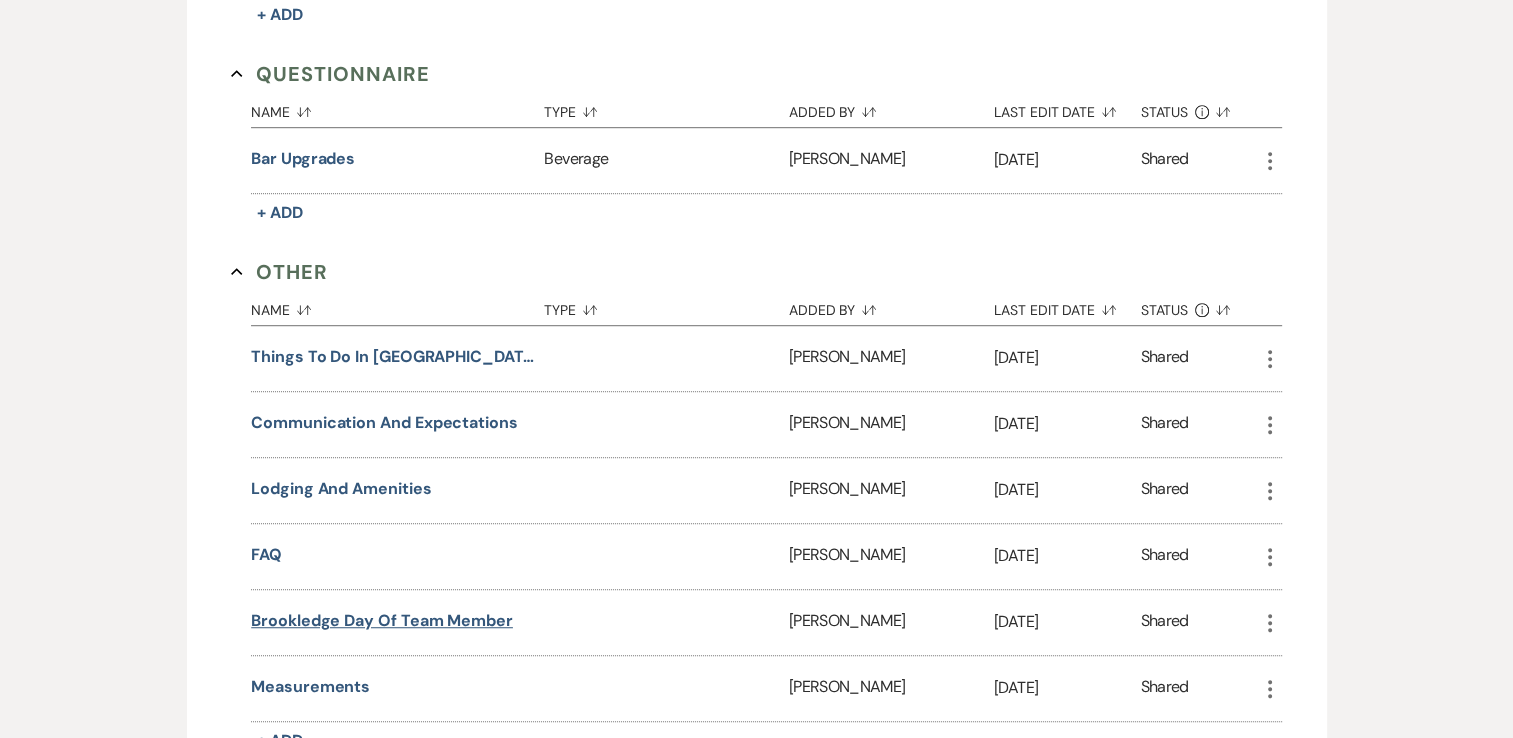 scroll, scrollTop: 1365, scrollLeft: 0, axis: vertical 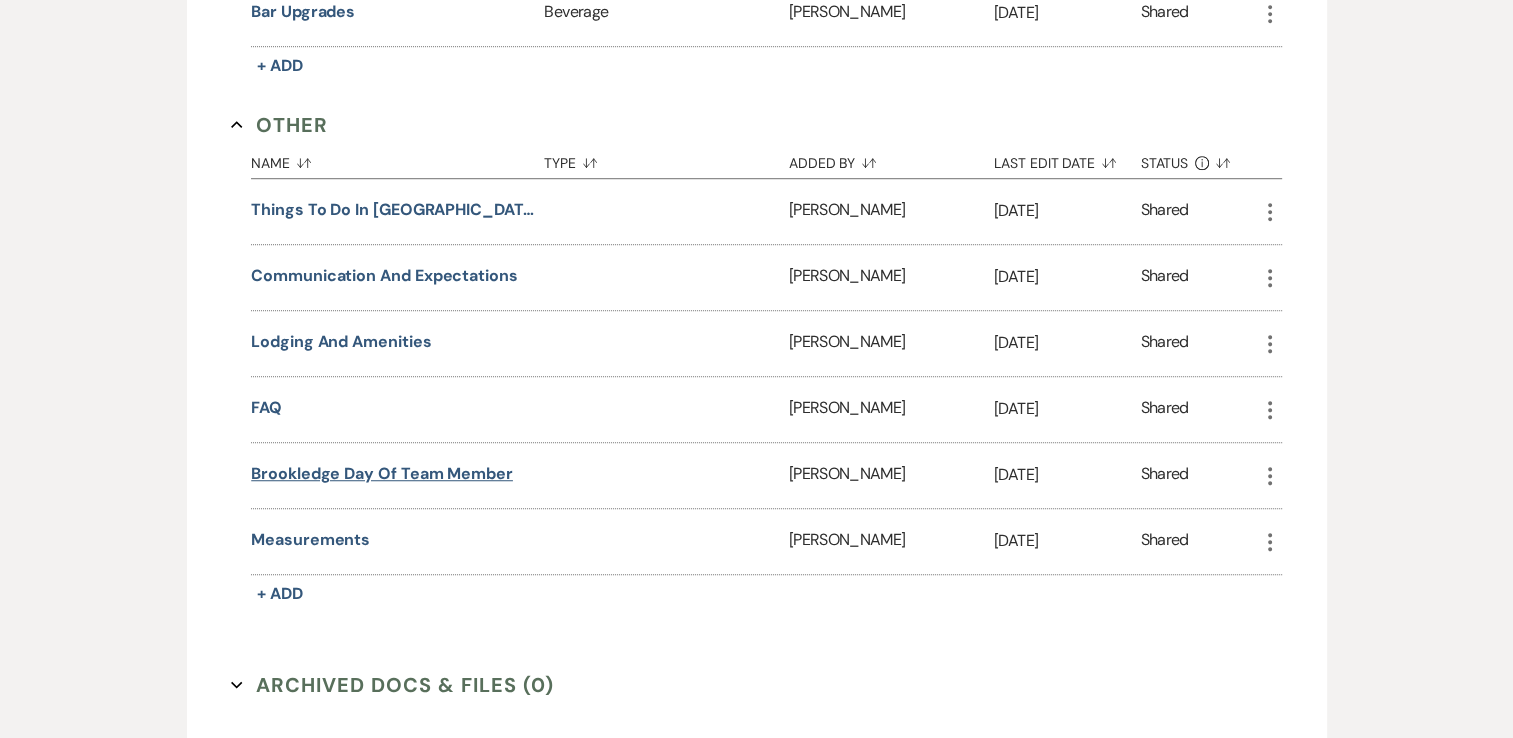 click on "Brookledge Day of Team Member" at bounding box center [382, 474] 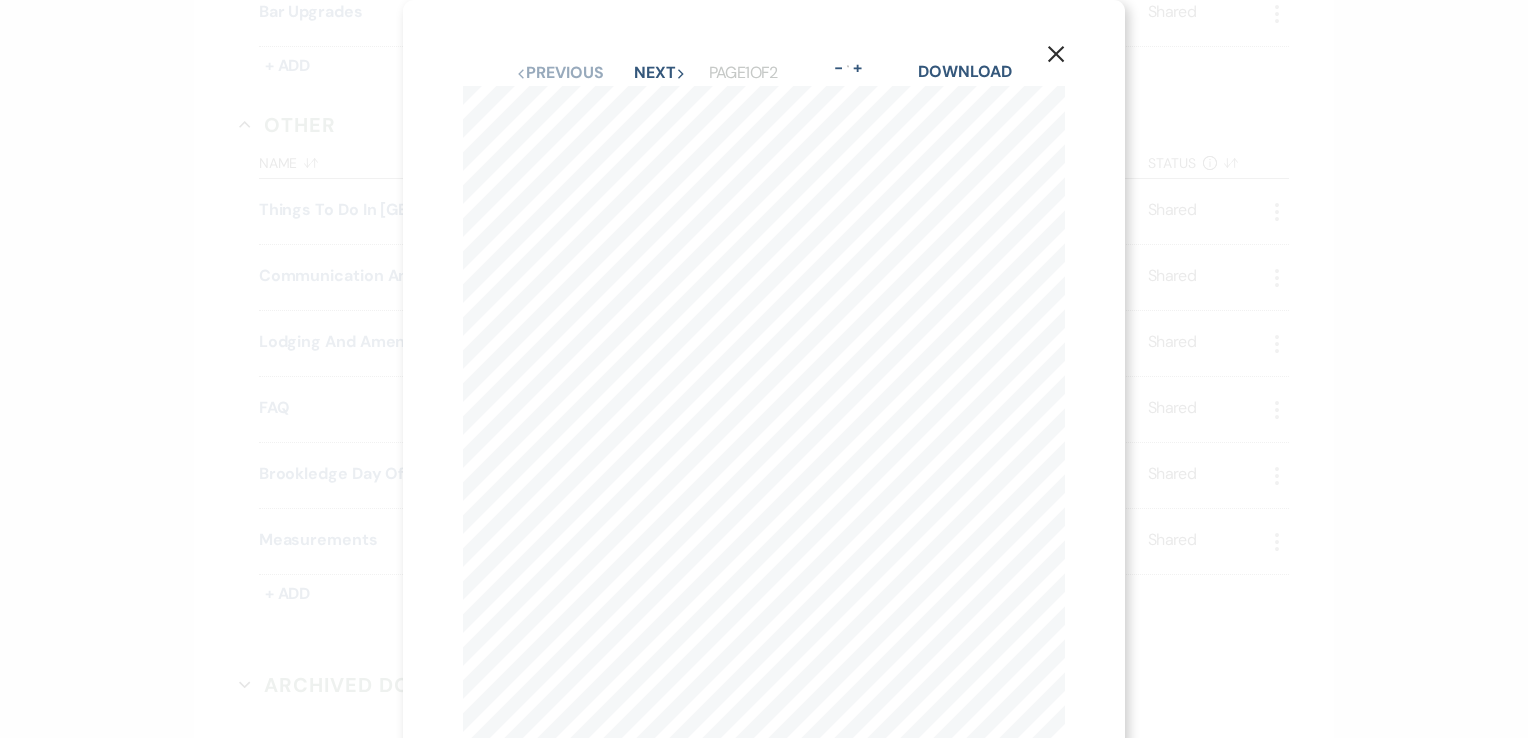 click on "X" 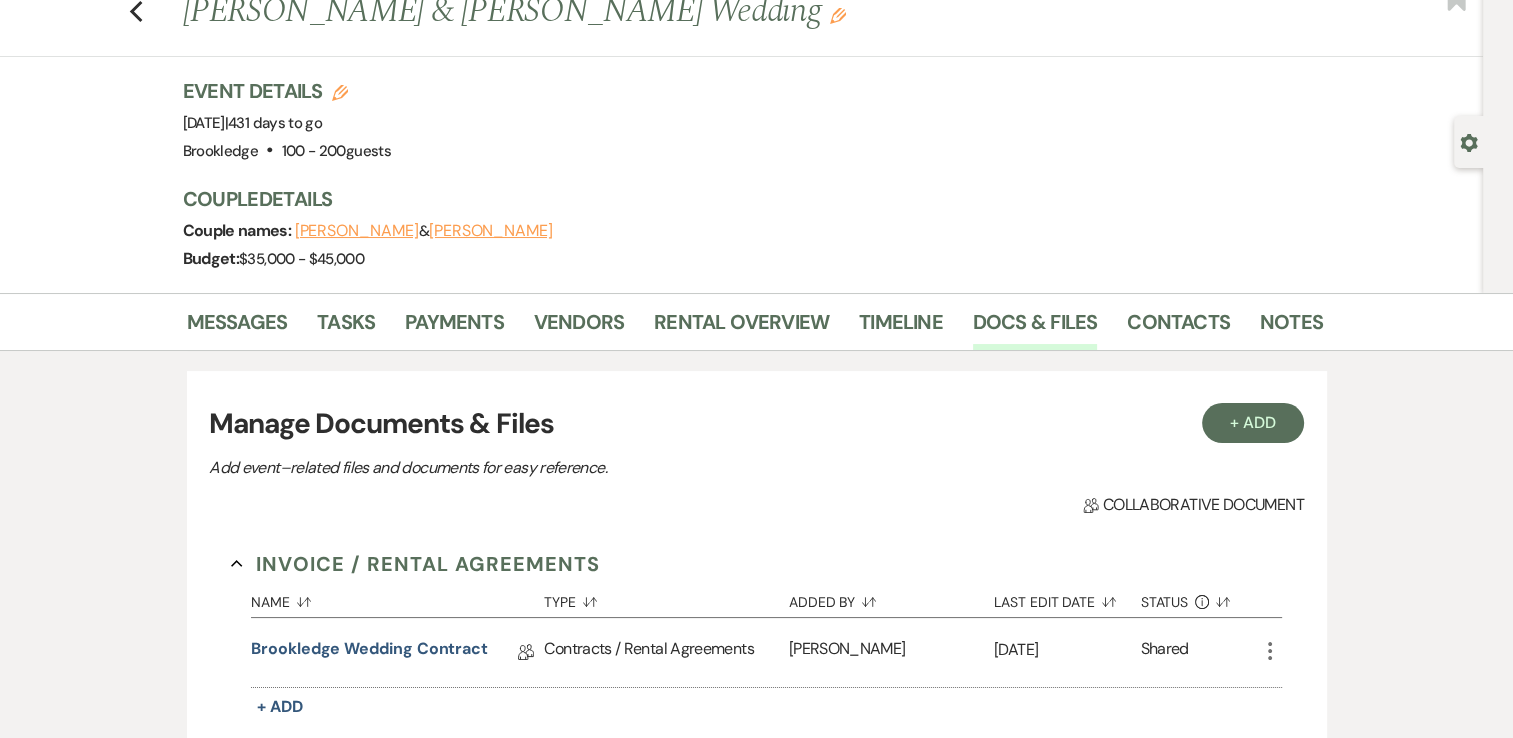 scroll, scrollTop: 0, scrollLeft: 0, axis: both 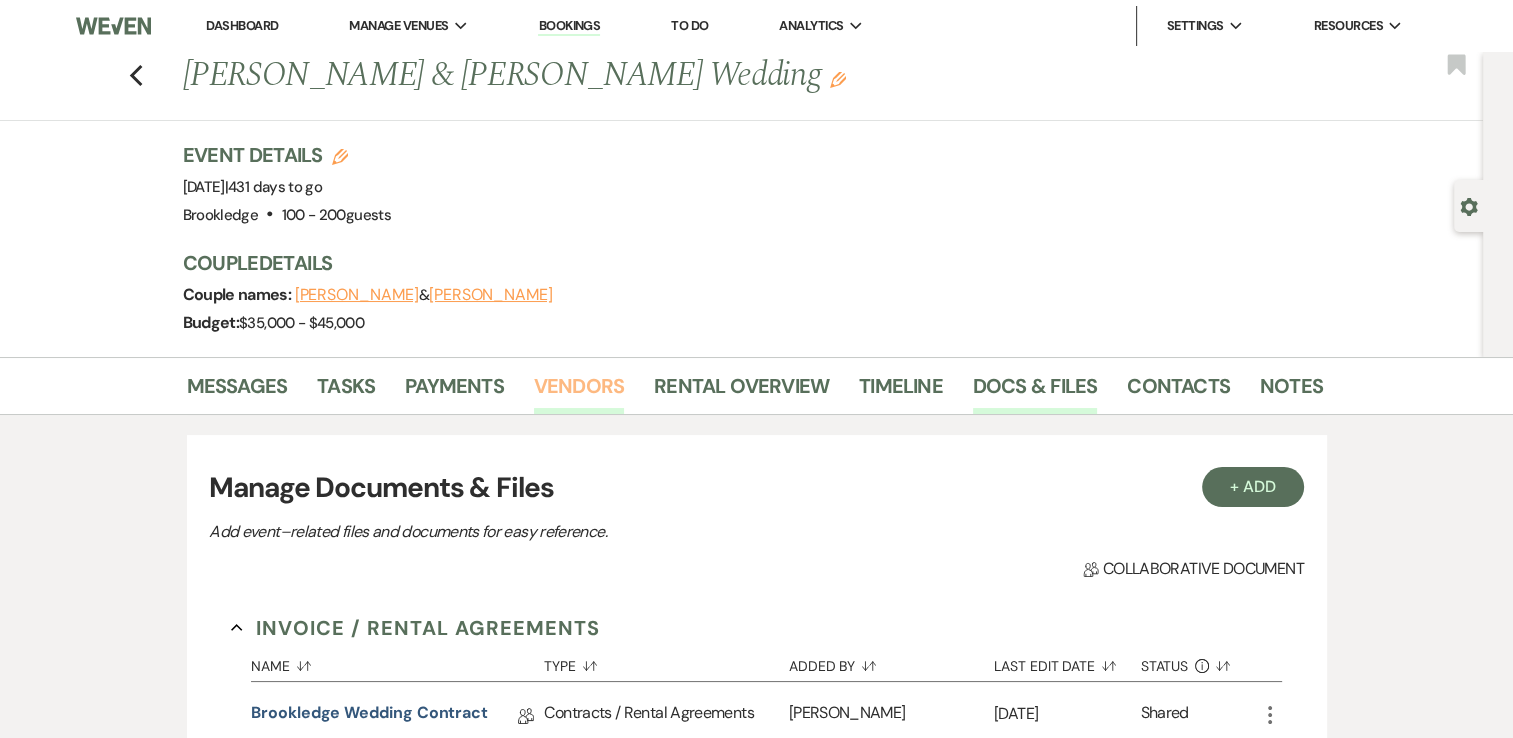 click on "Vendors" at bounding box center [579, 392] 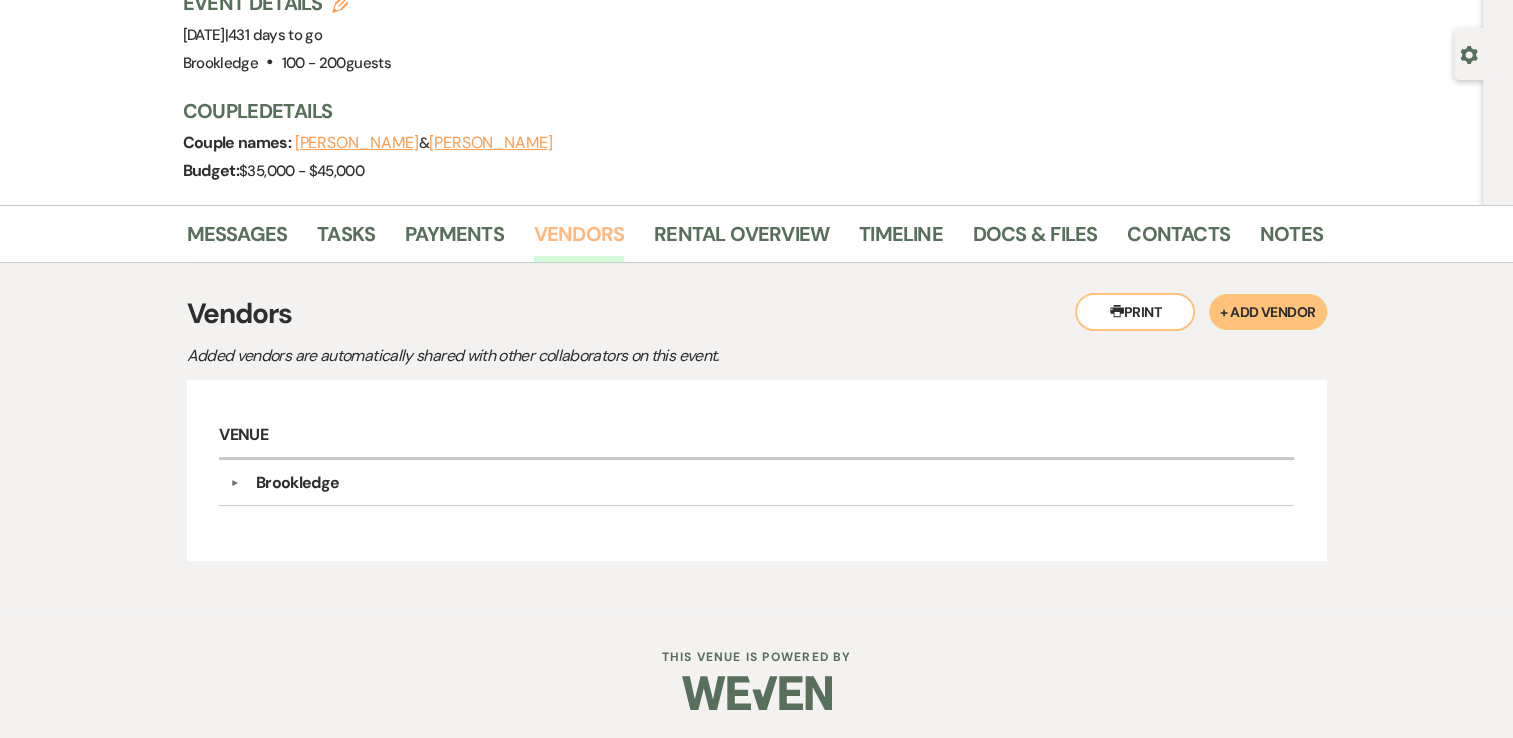 scroll, scrollTop: 0, scrollLeft: 0, axis: both 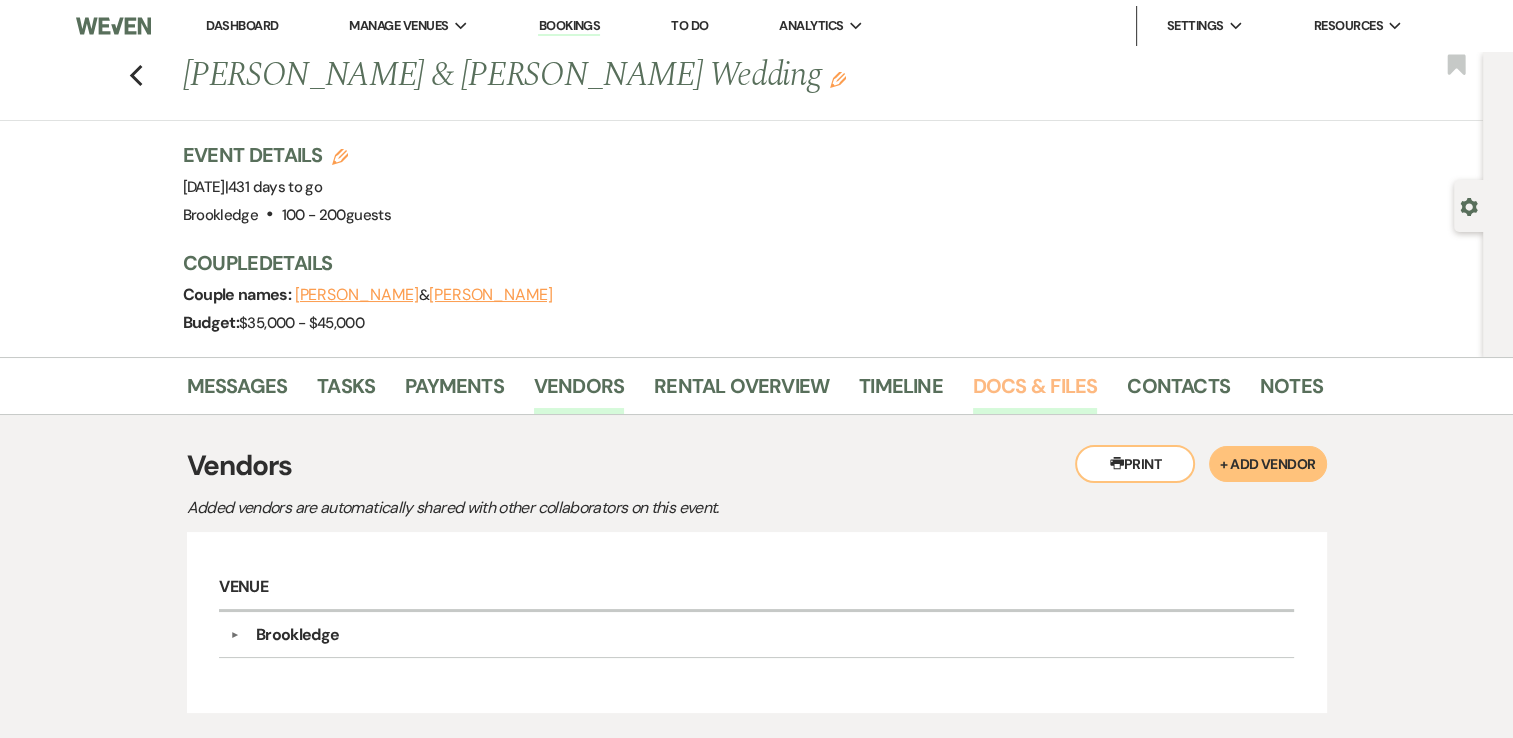 click on "Docs & Files" at bounding box center [1035, 392] 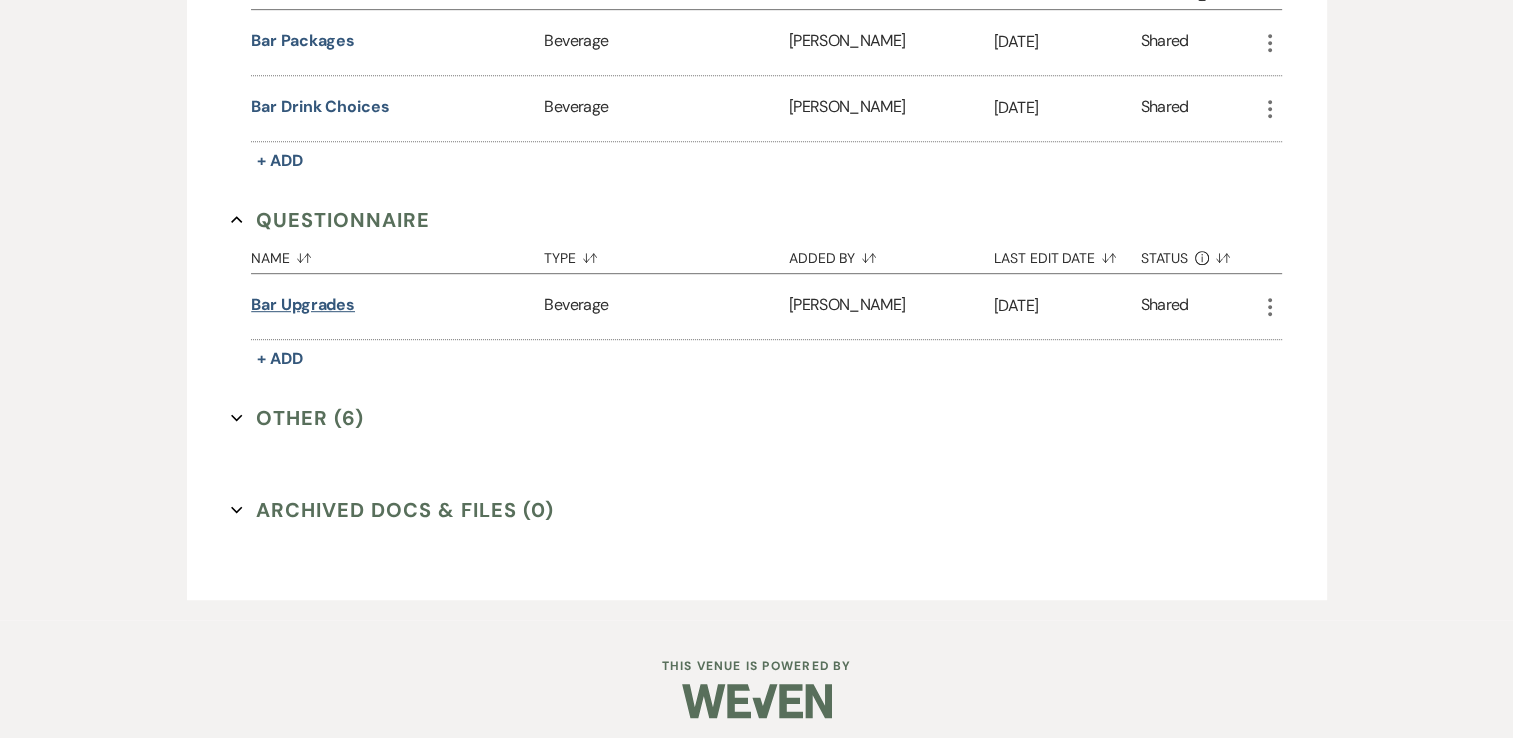 scroll, scrollTop: 1076, scrollLeft: 0, axis: vertical 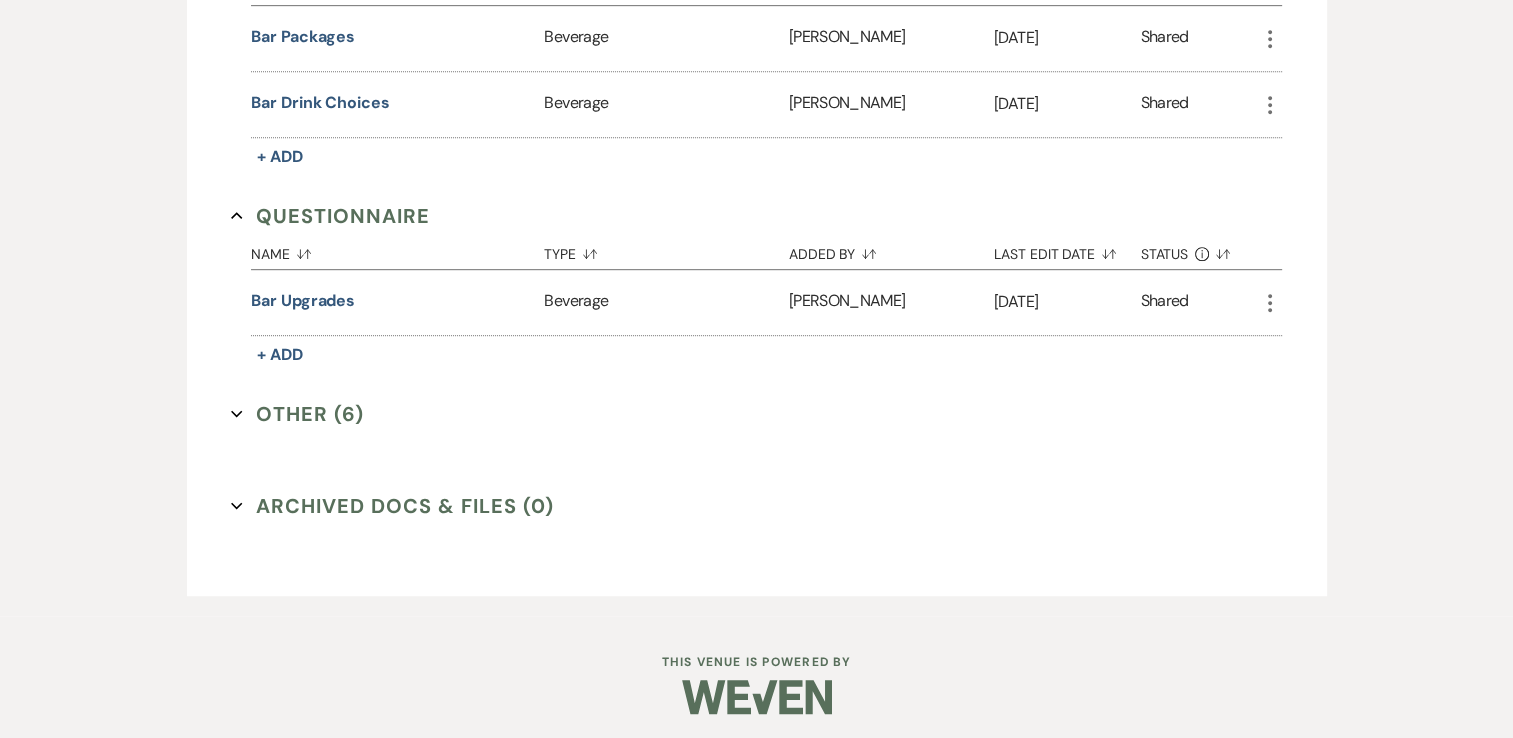 click on "Other (6) Expand" at bounding box center (297, 414) 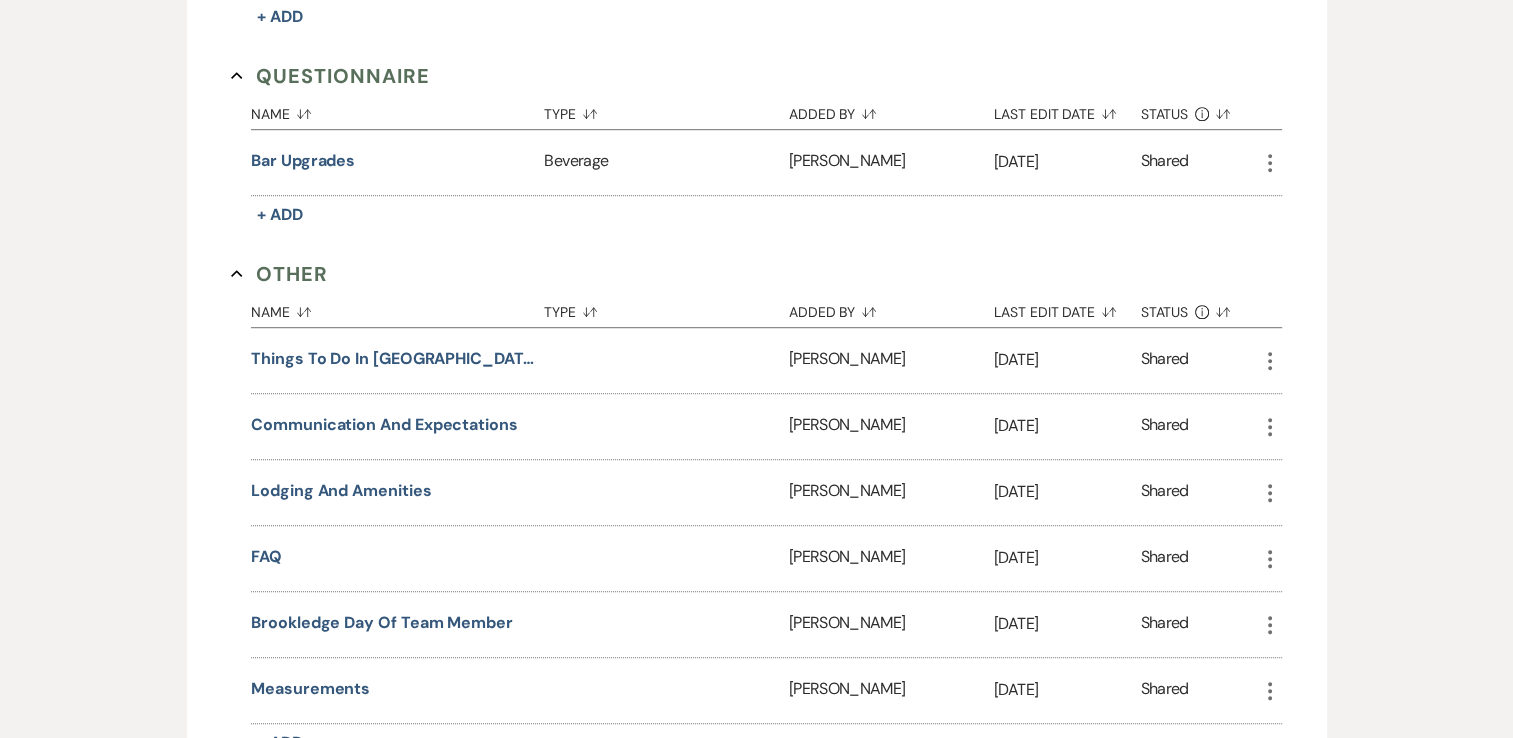 scroll, scrollTop: 1219, scrollLeft: 0, axis: vertical 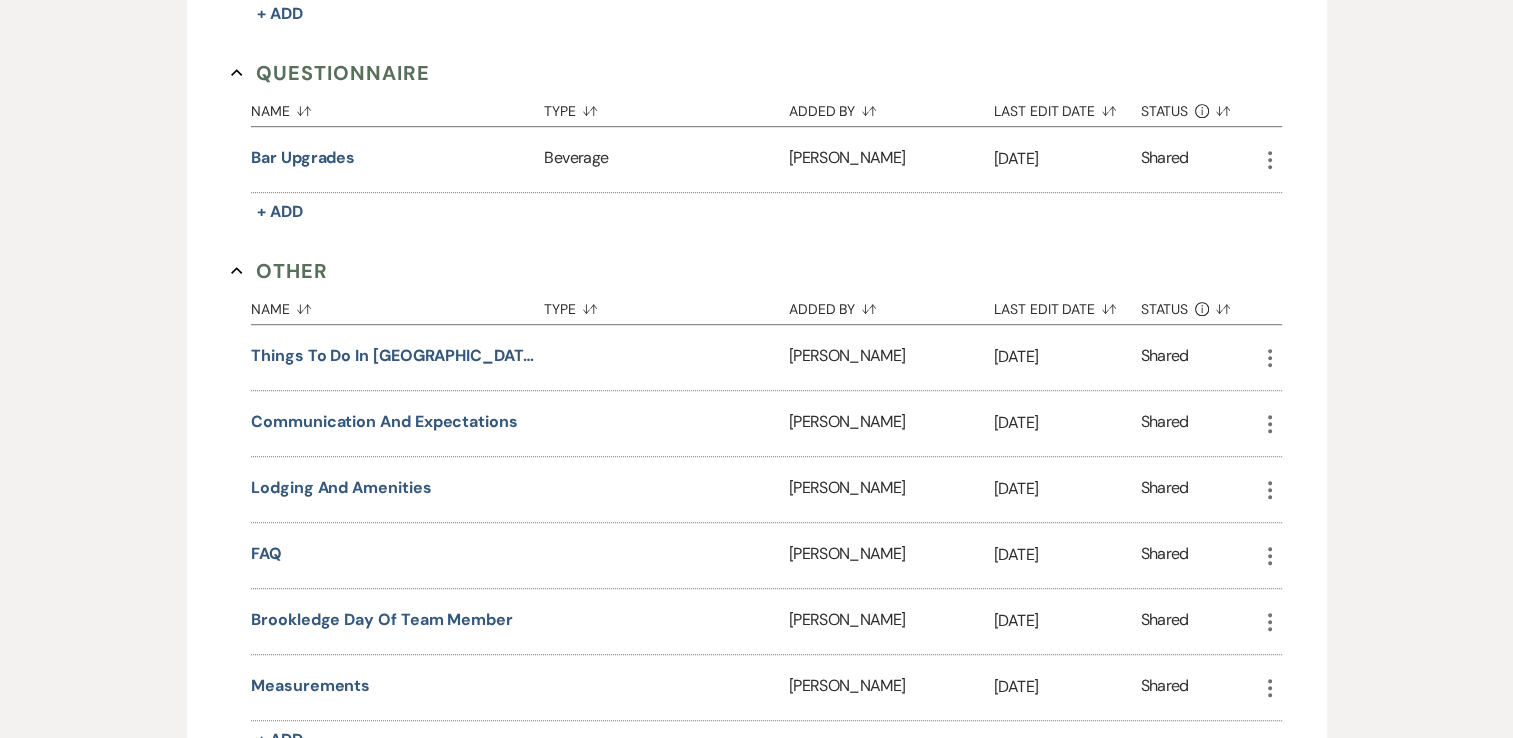 click on "Brookledge Day of Team Member" at bounding box center [397, 621] 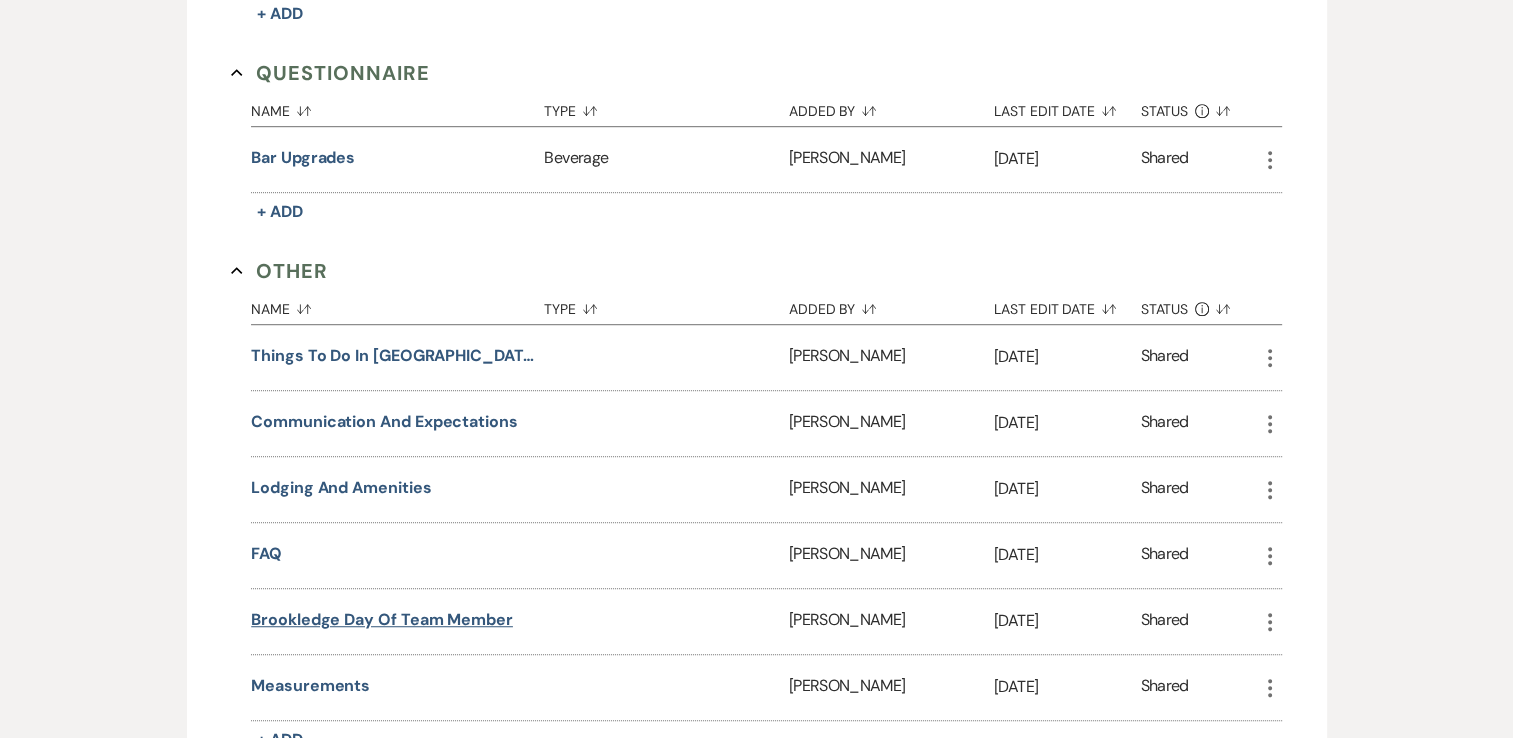click on "Brookledge Day of Team Member" at bounding box center [382, 620] 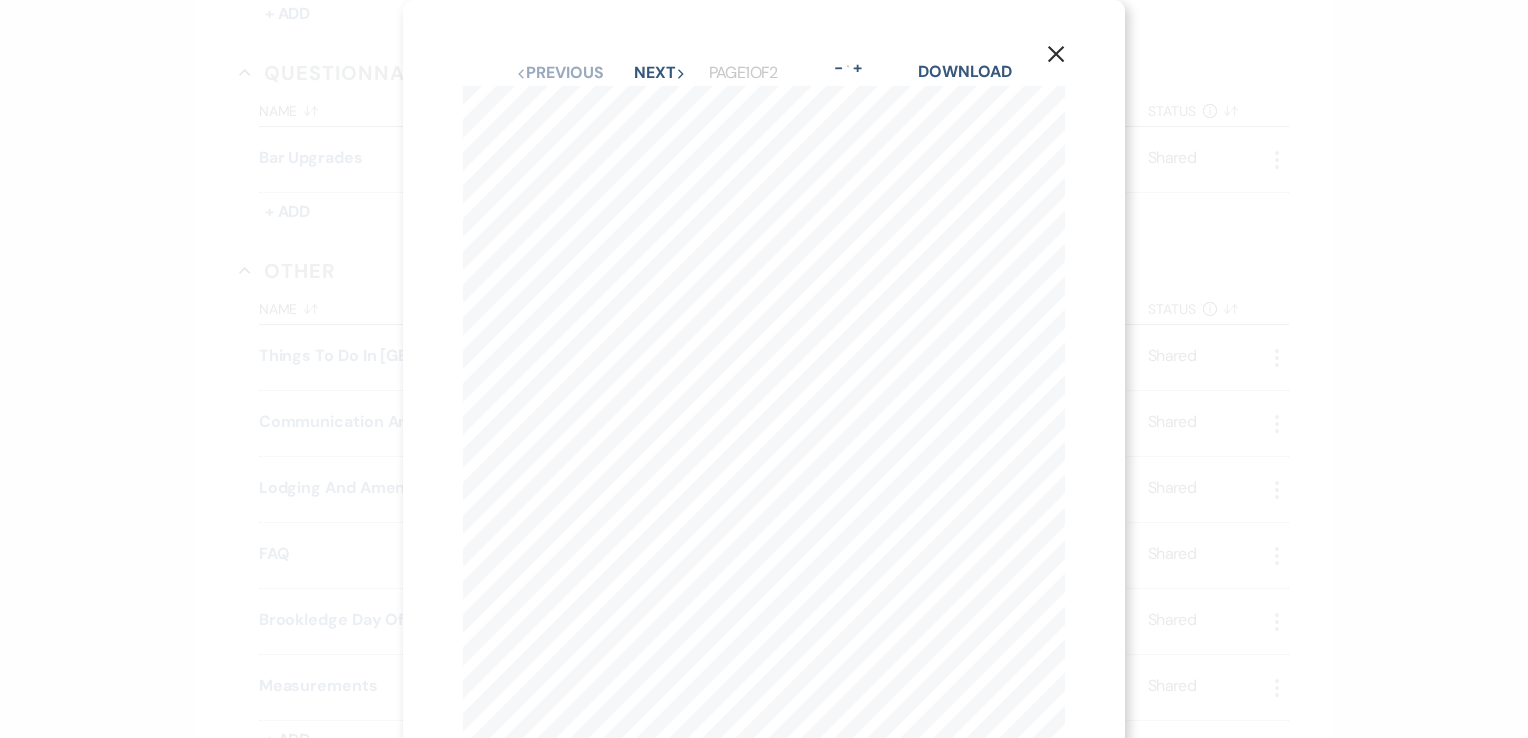 click on "X" 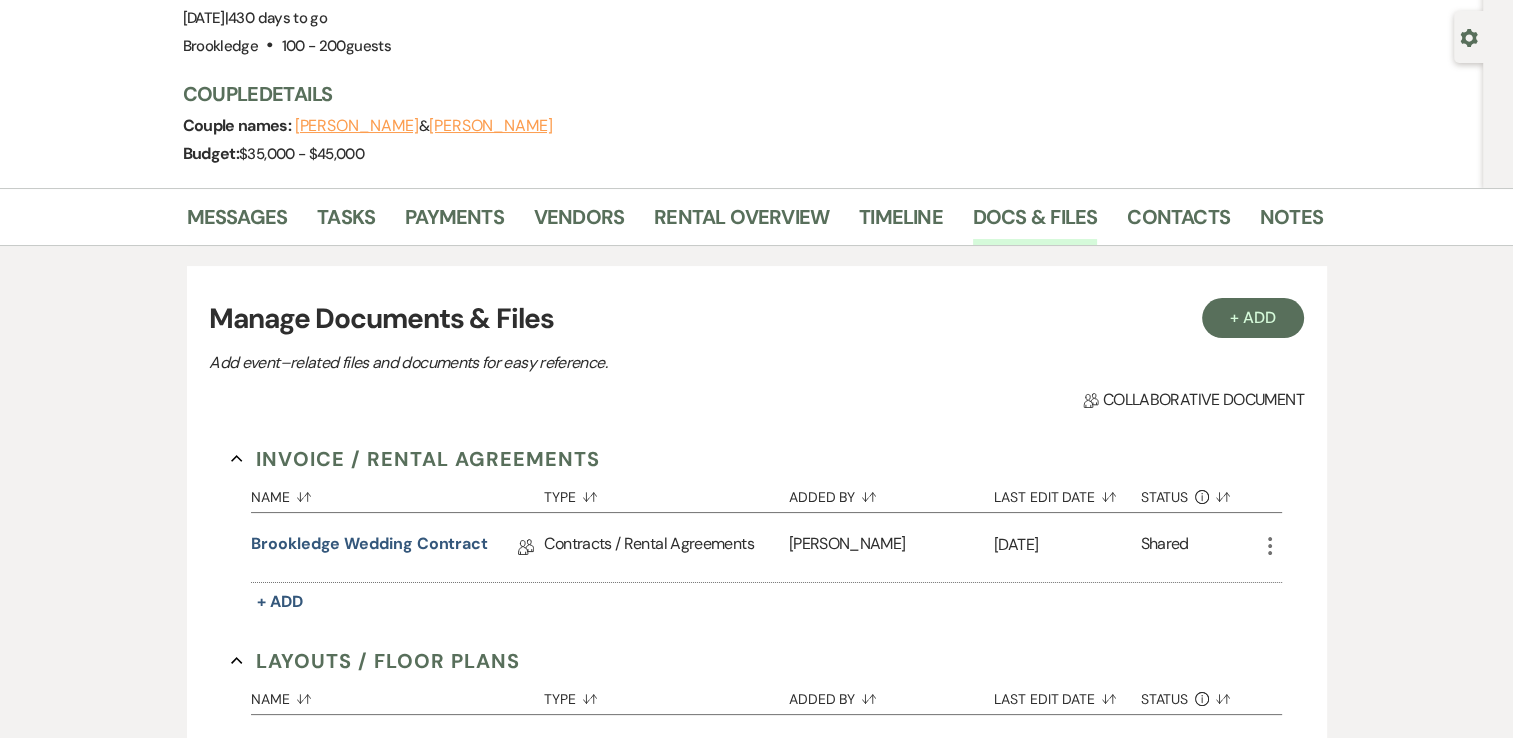 scroll, scrollTop: 0, scrollLeft: 0, axis: both 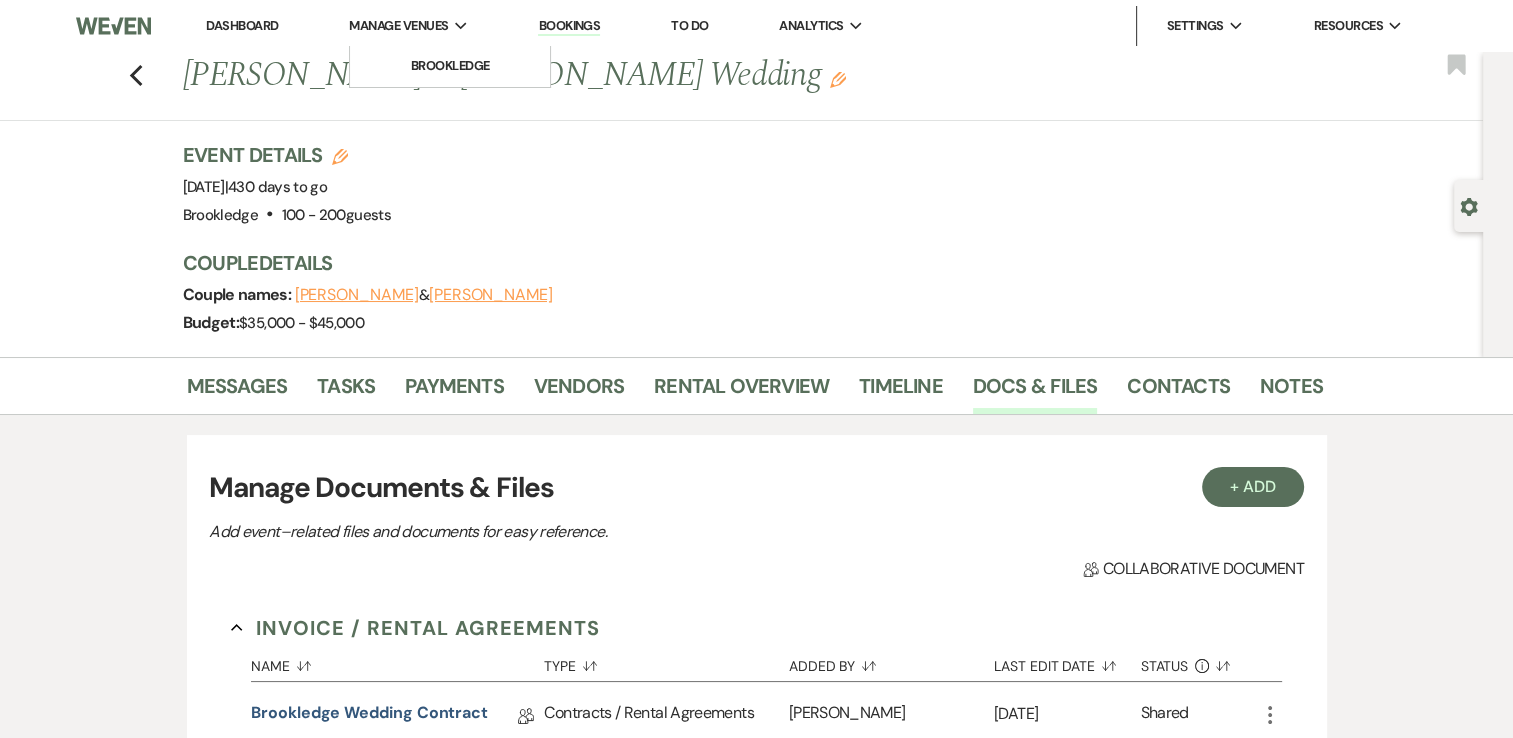 click on "Manage Venues" at bounding box center [398, 26] 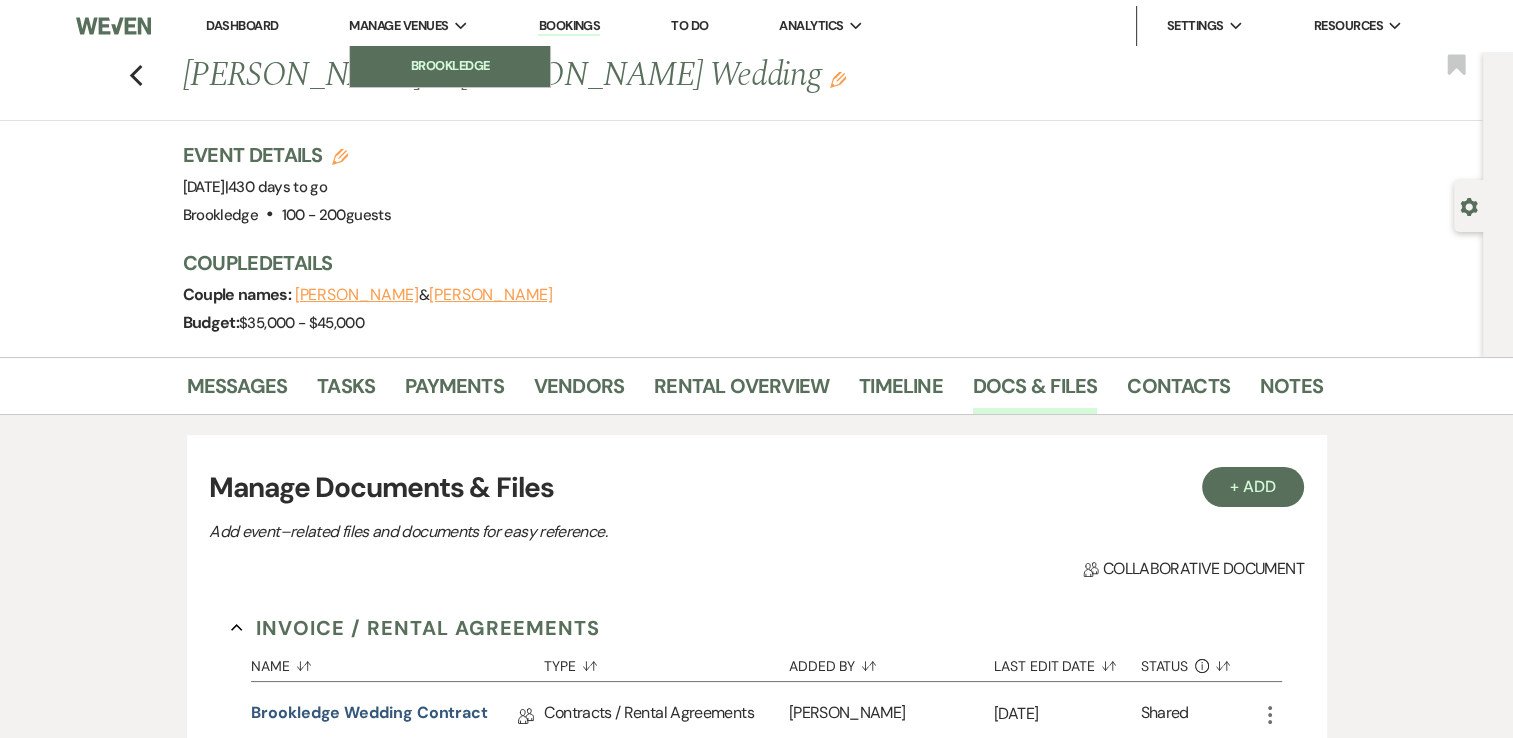 click on "Brookledge" at bounding box center (450, 66) 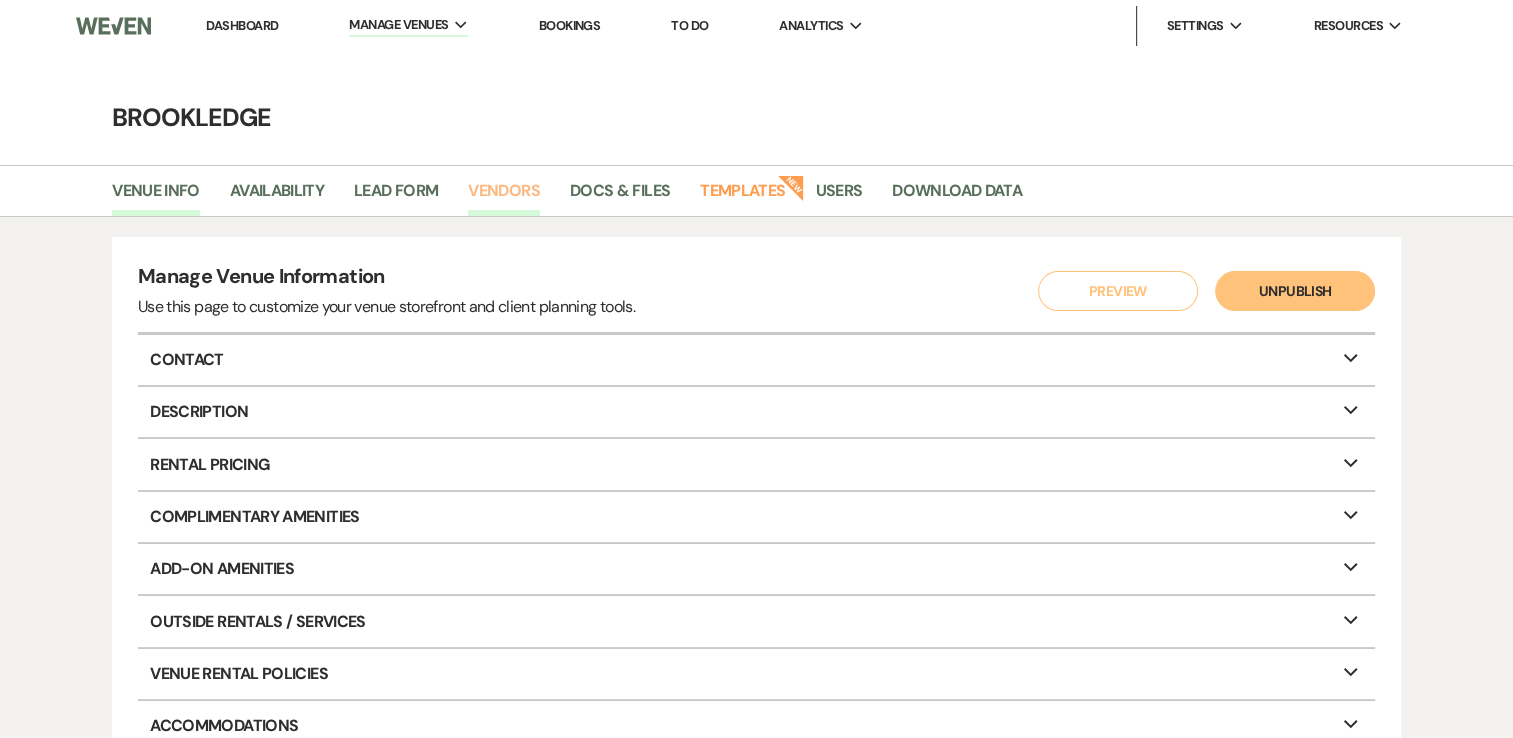 click on "Vendors" at bounding box center [504, 197] 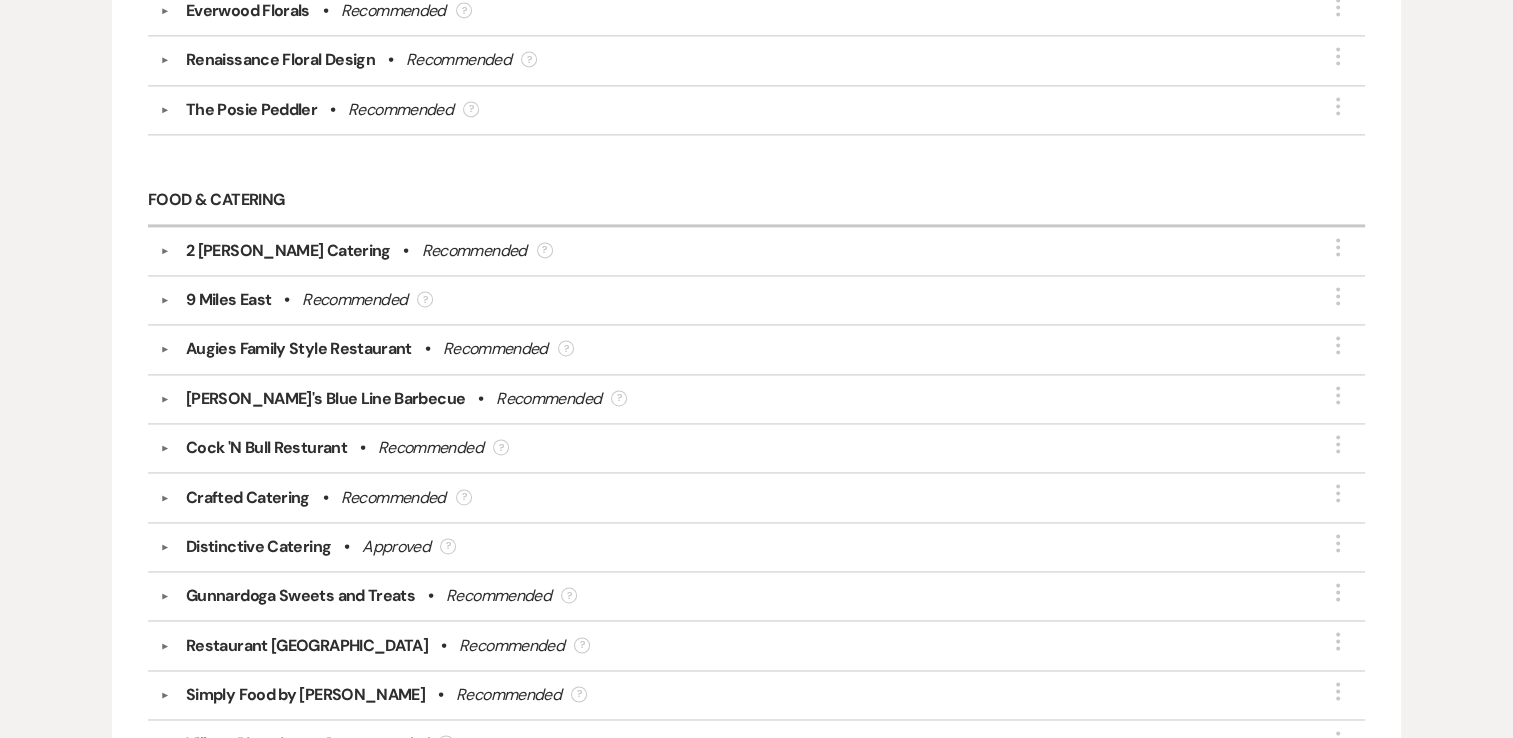 scroll, scrollTop: 2942, scrollLeft: 0, axis: vertical 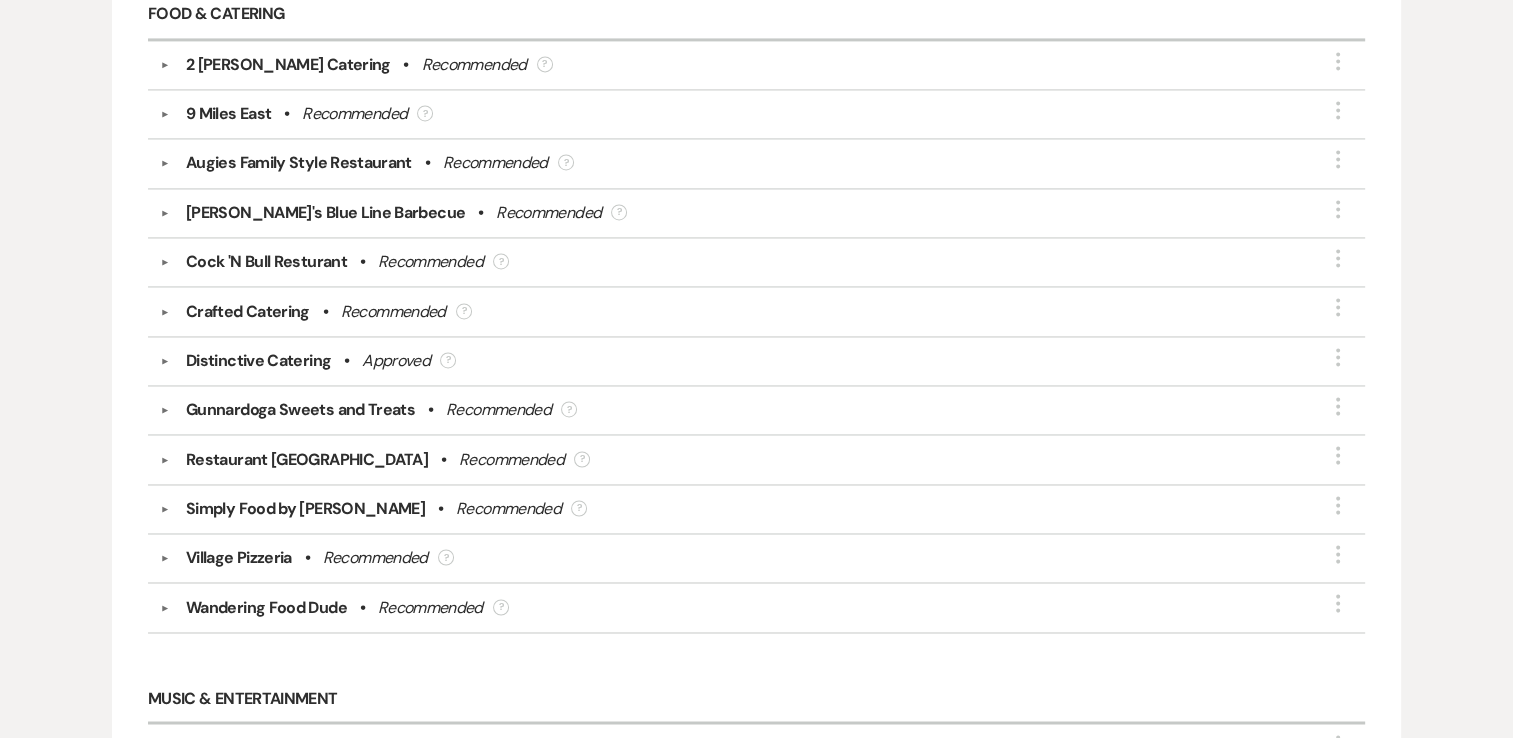 click on "Gunnardoga Sweets and Treats" at bounding box center [300, 410] 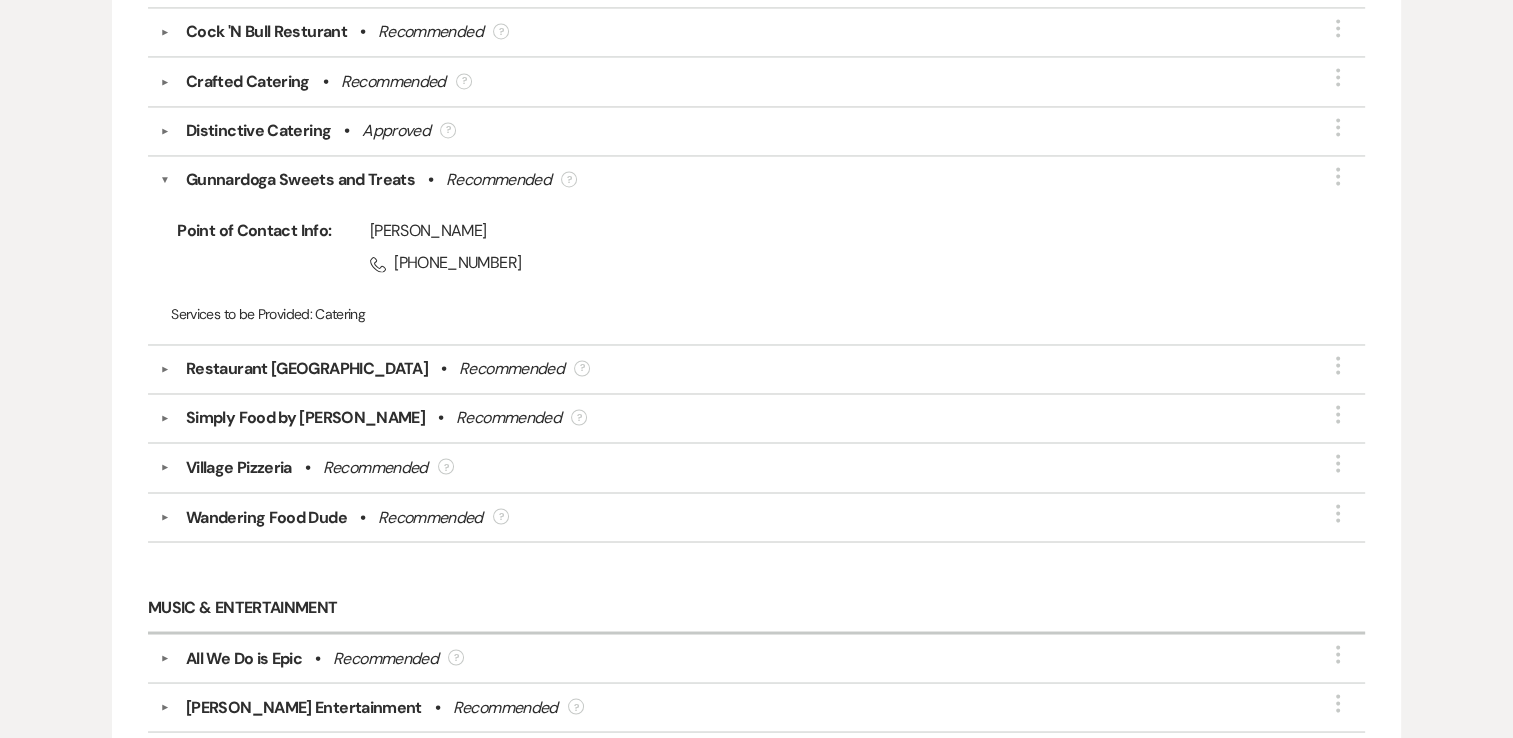 scroll, scrollTop: 3334, scrollLeft: 0, axis: vertical 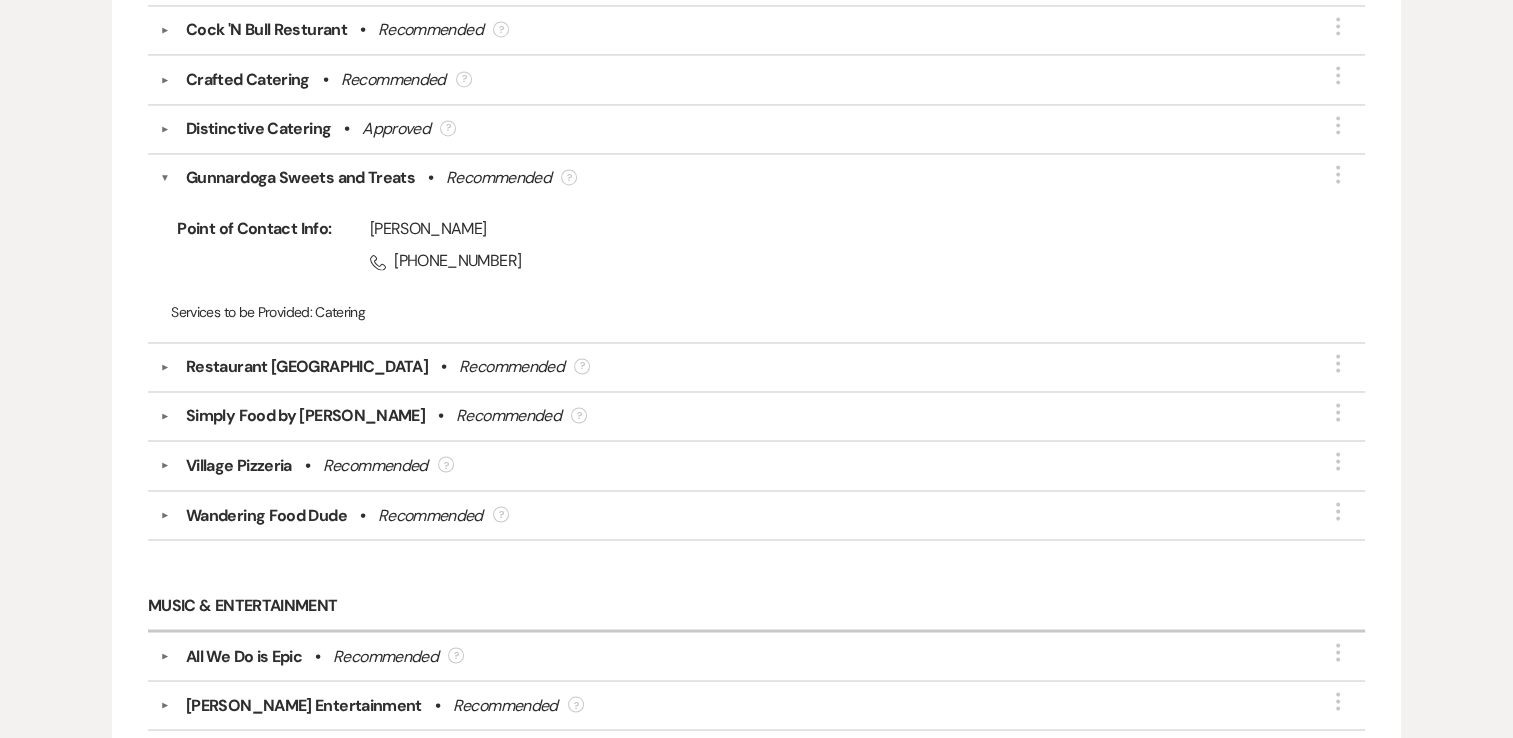 click on "Restaurant [GEOGRAPHIC_DATA]" at bounding box center [307, 367] 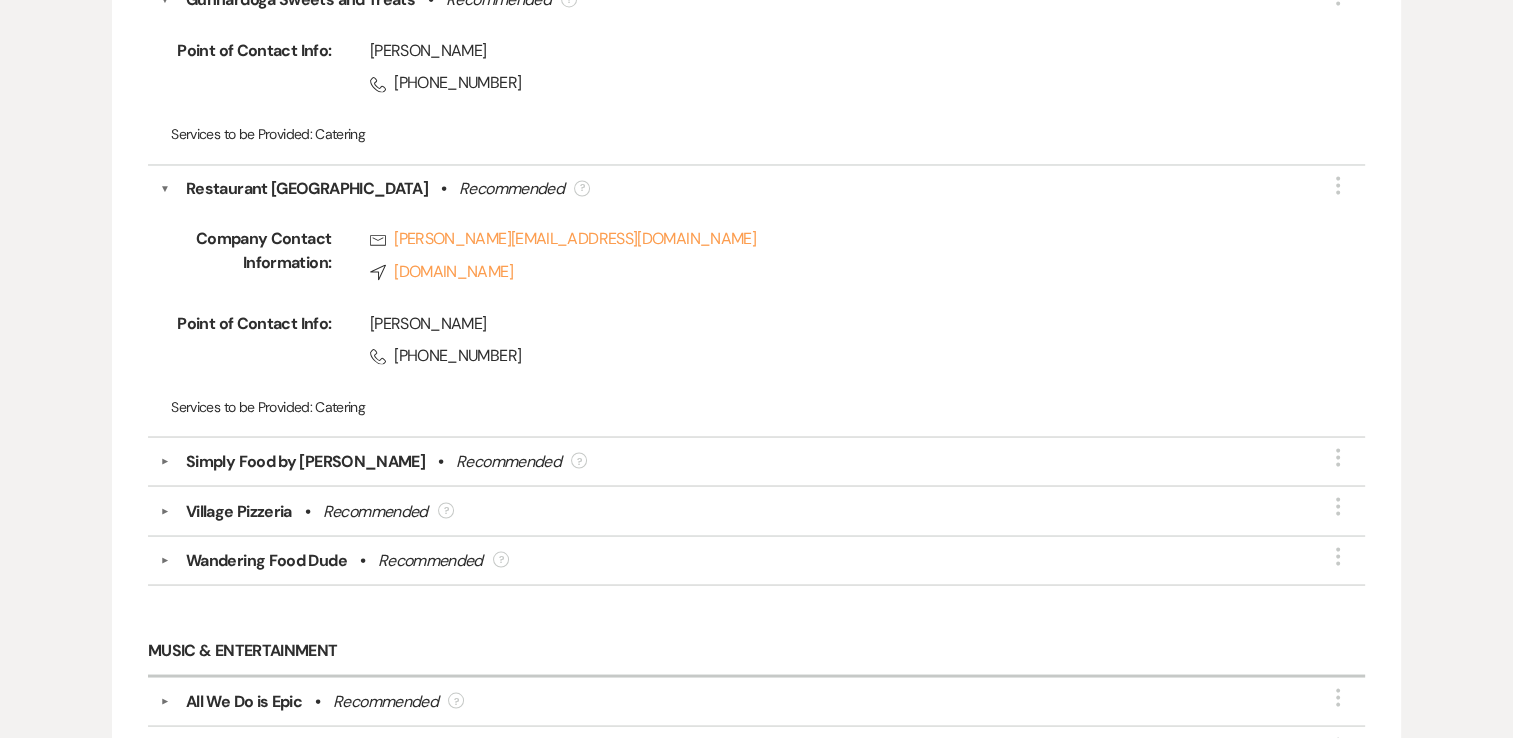 scroll, scrollTop: 3538, scrollLeft: 0, axis: vertical 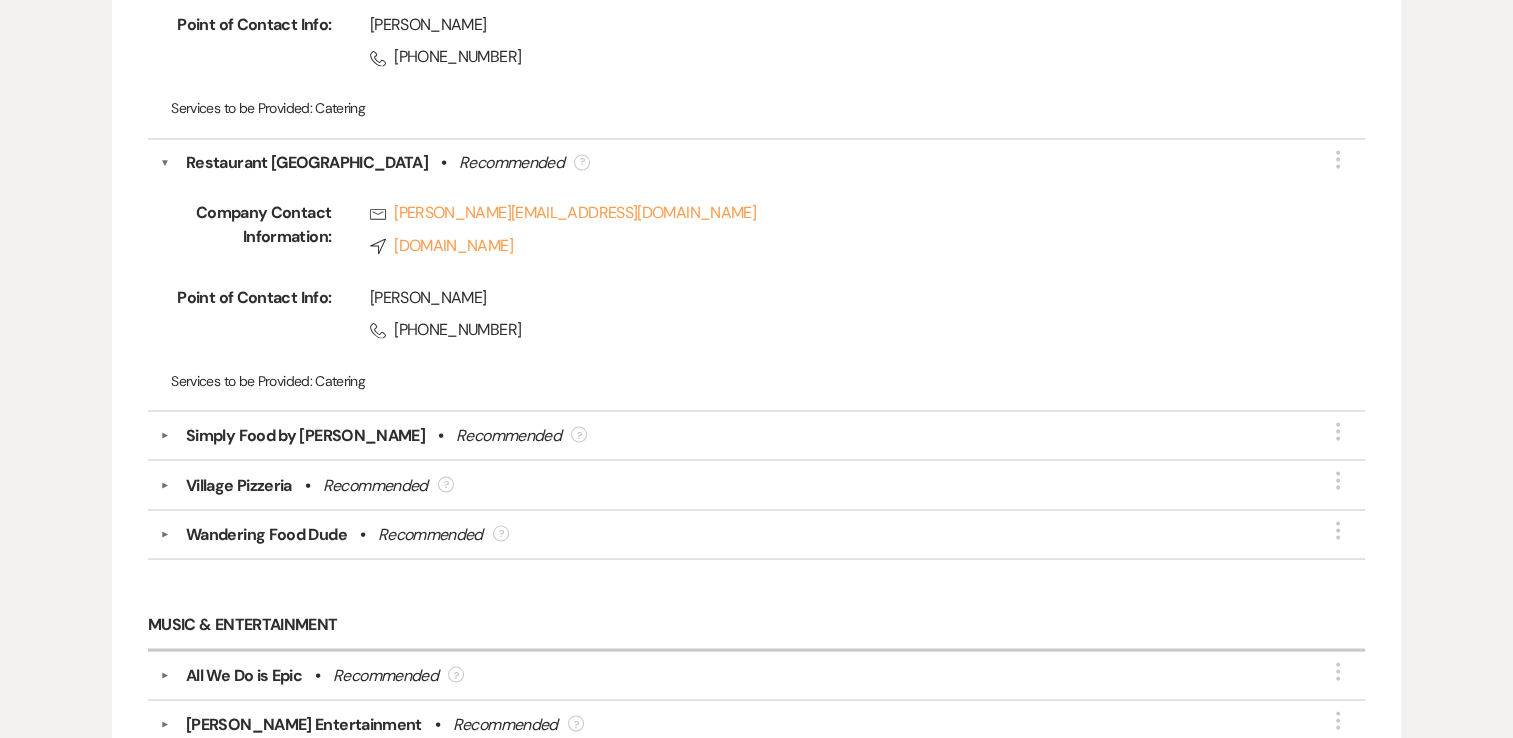 click on "Wandering Food Dude" at bounding box center [266, 534] 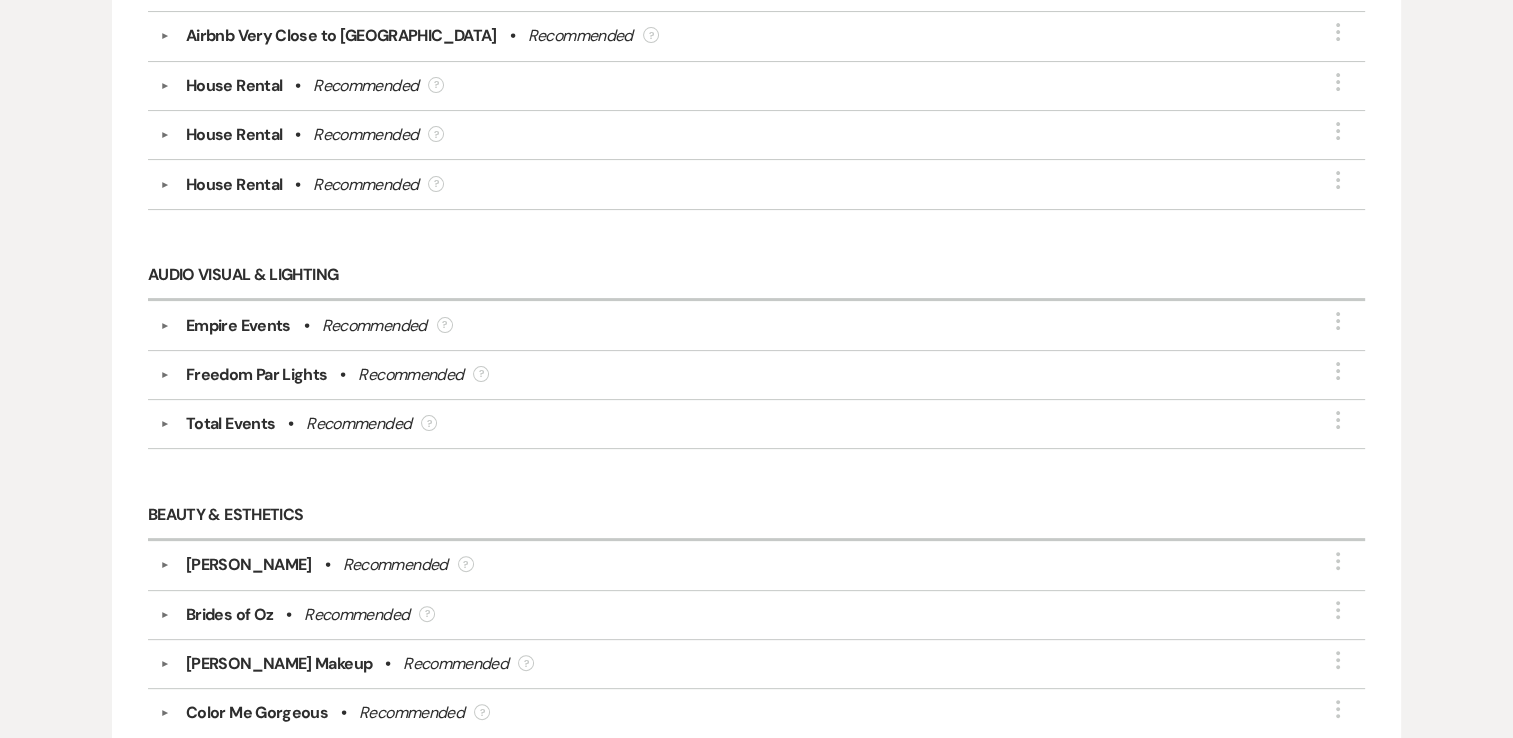 scroll, scrollTop: 0, scrollLeft: 0, axis: both 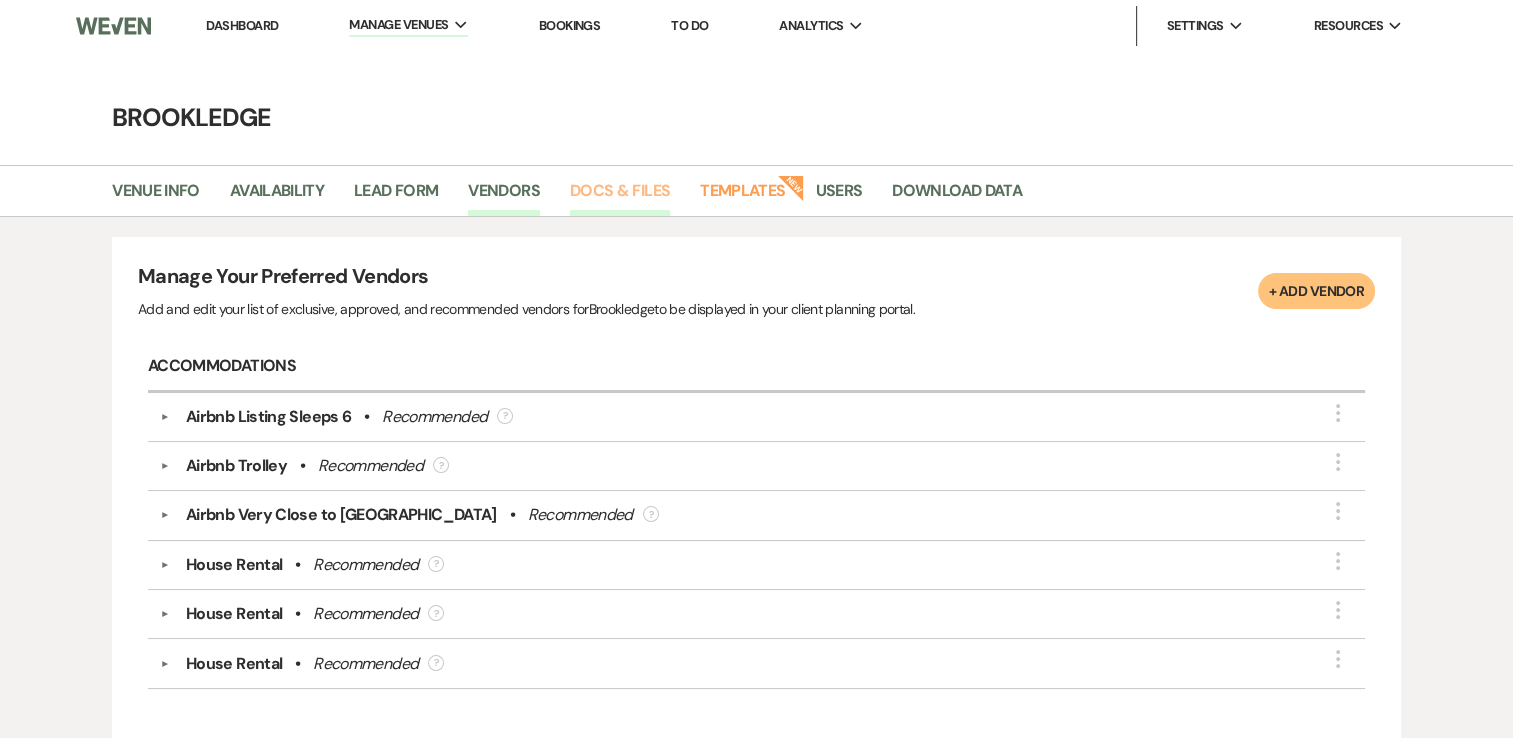 click on "Docs & Files" at bounding box center (620, 197) 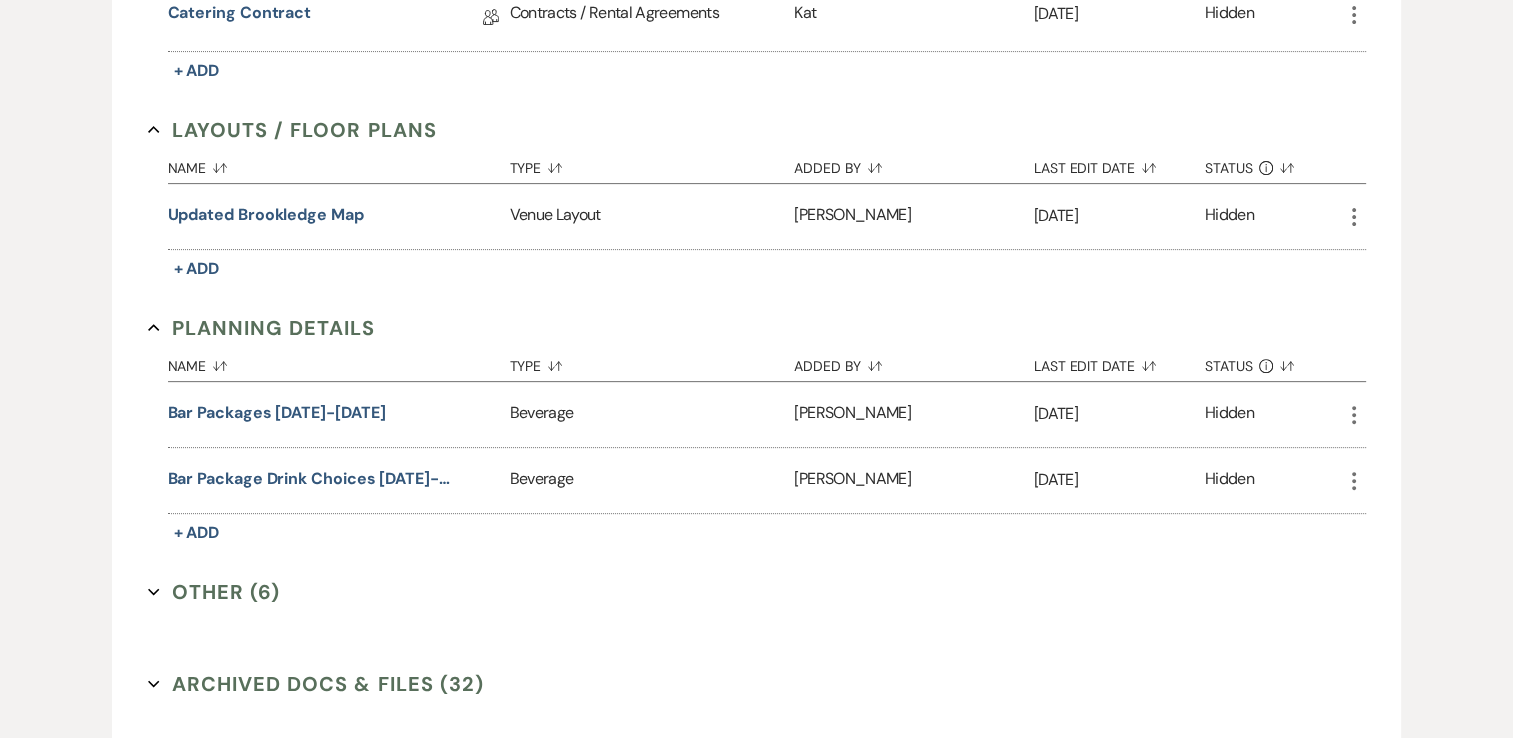 scroll, scrollTop: 826, scrollLeft: 0, axis: vertical 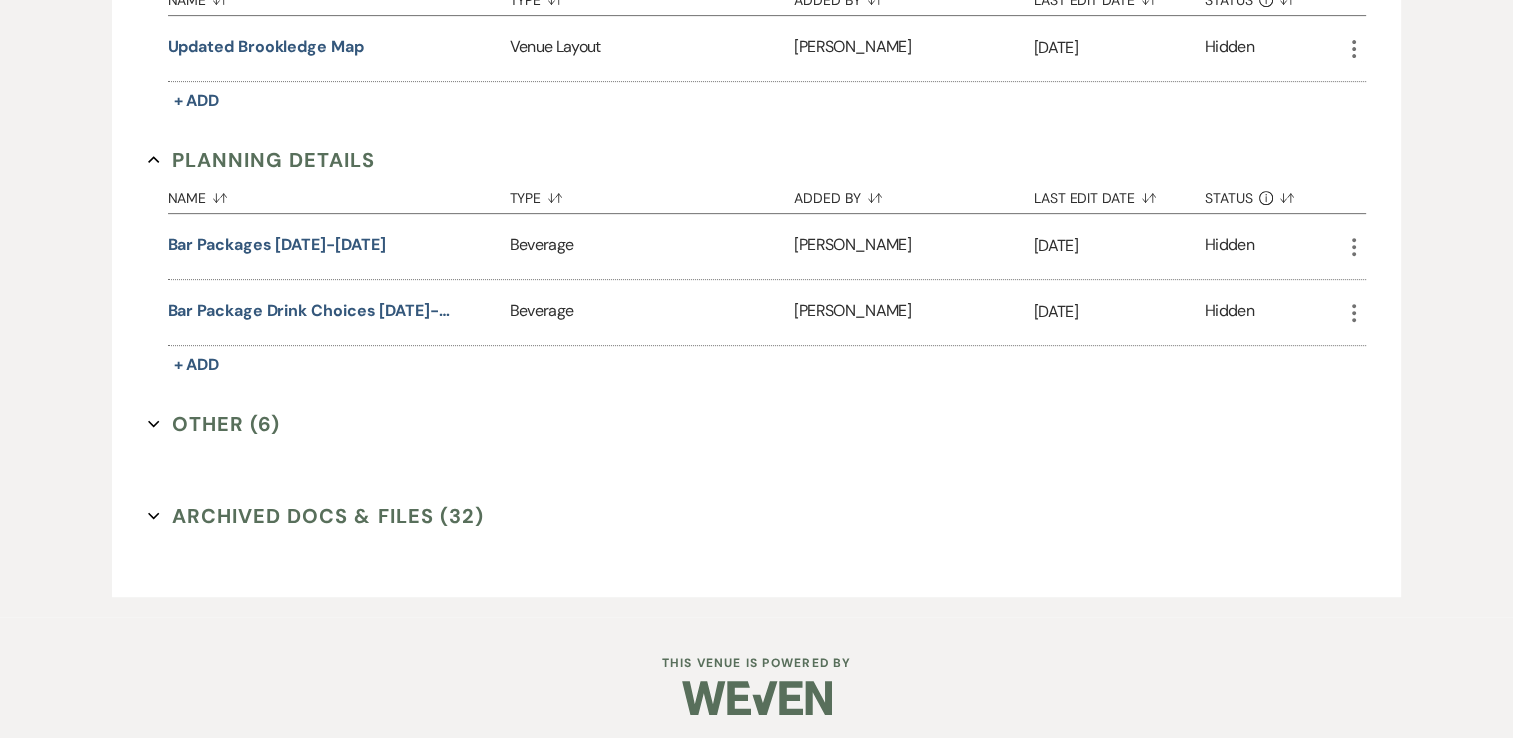 click on "Other (6) Expand" at bounding box center (214, 424) 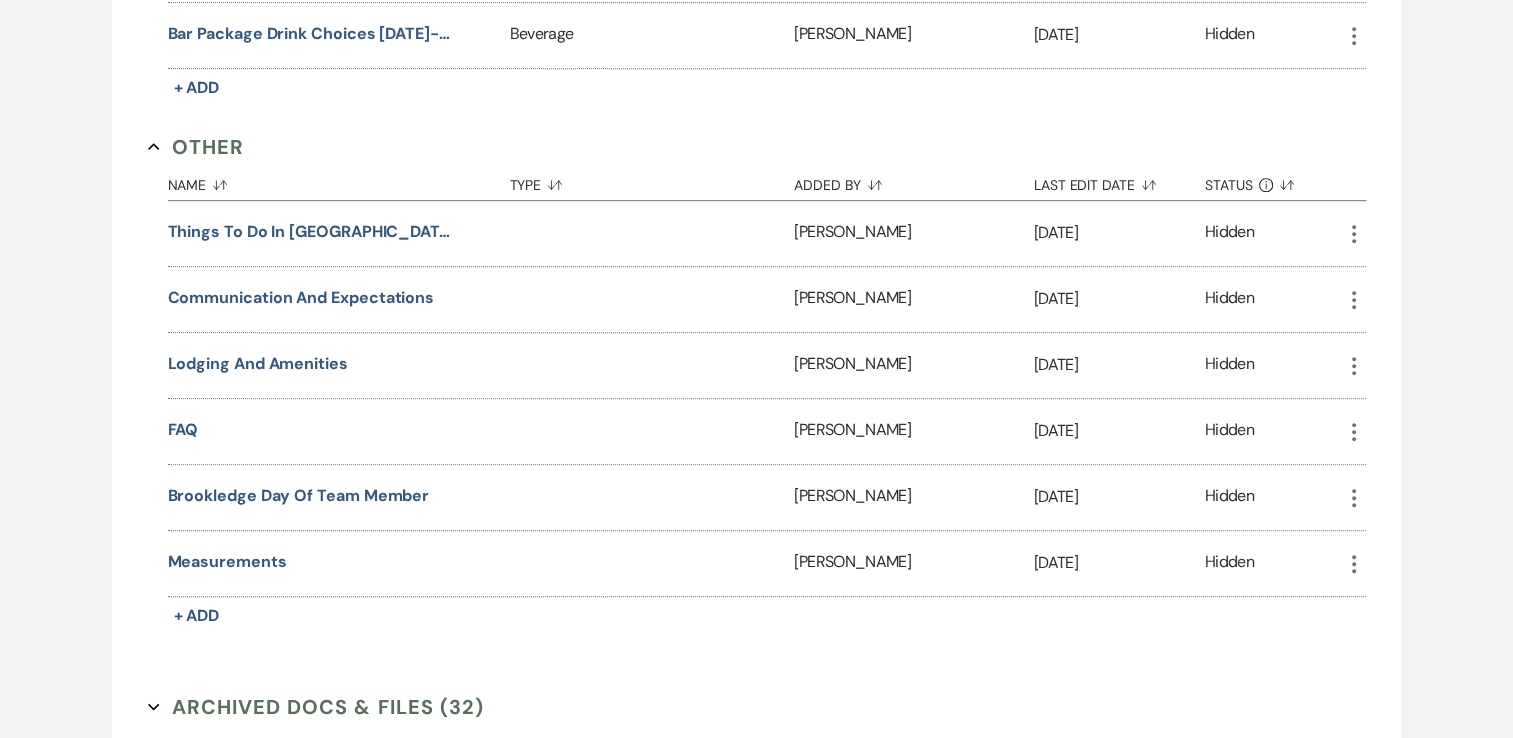 scroll, scrollTop: 1108, scrollLeft: 0, axis: vertical 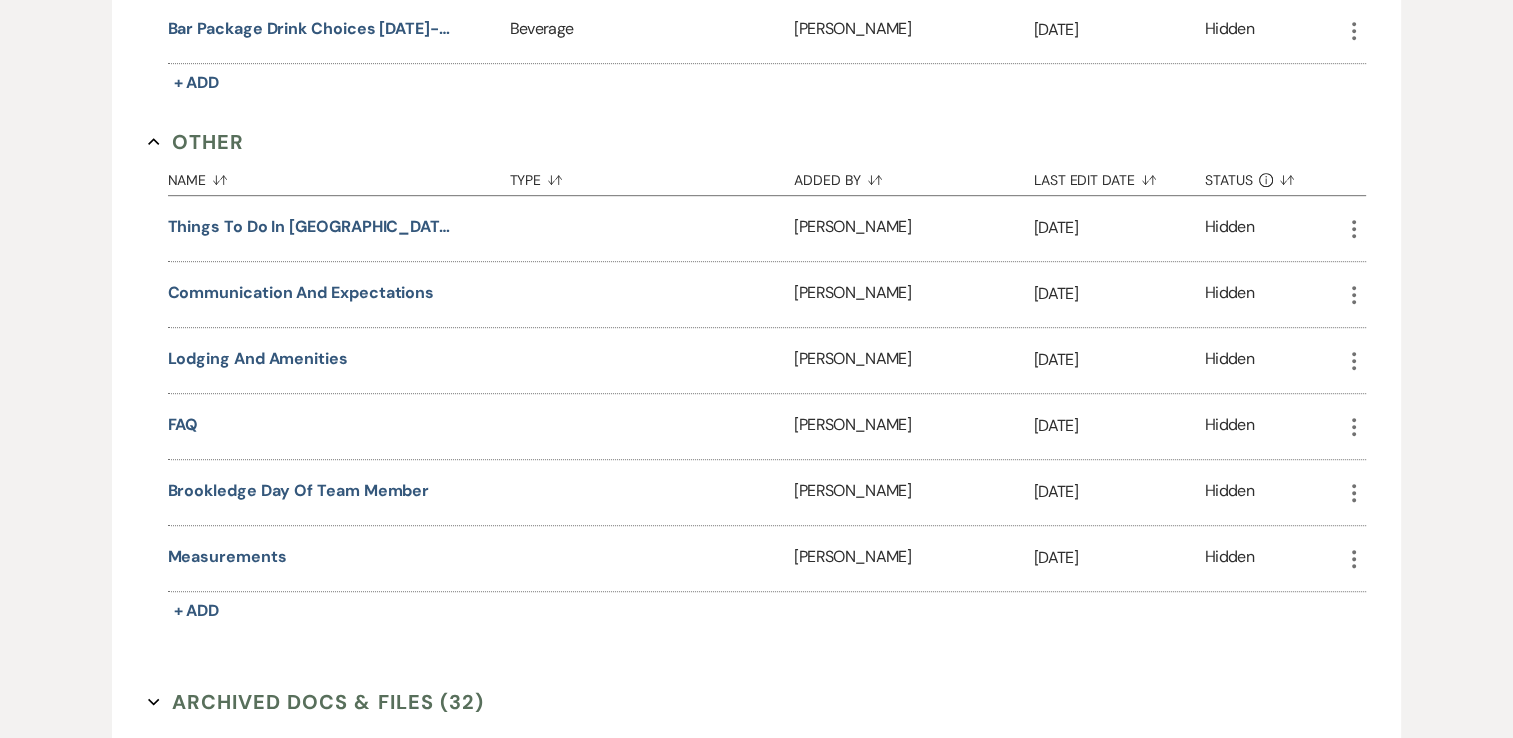 click at bounding box center [651, 558] 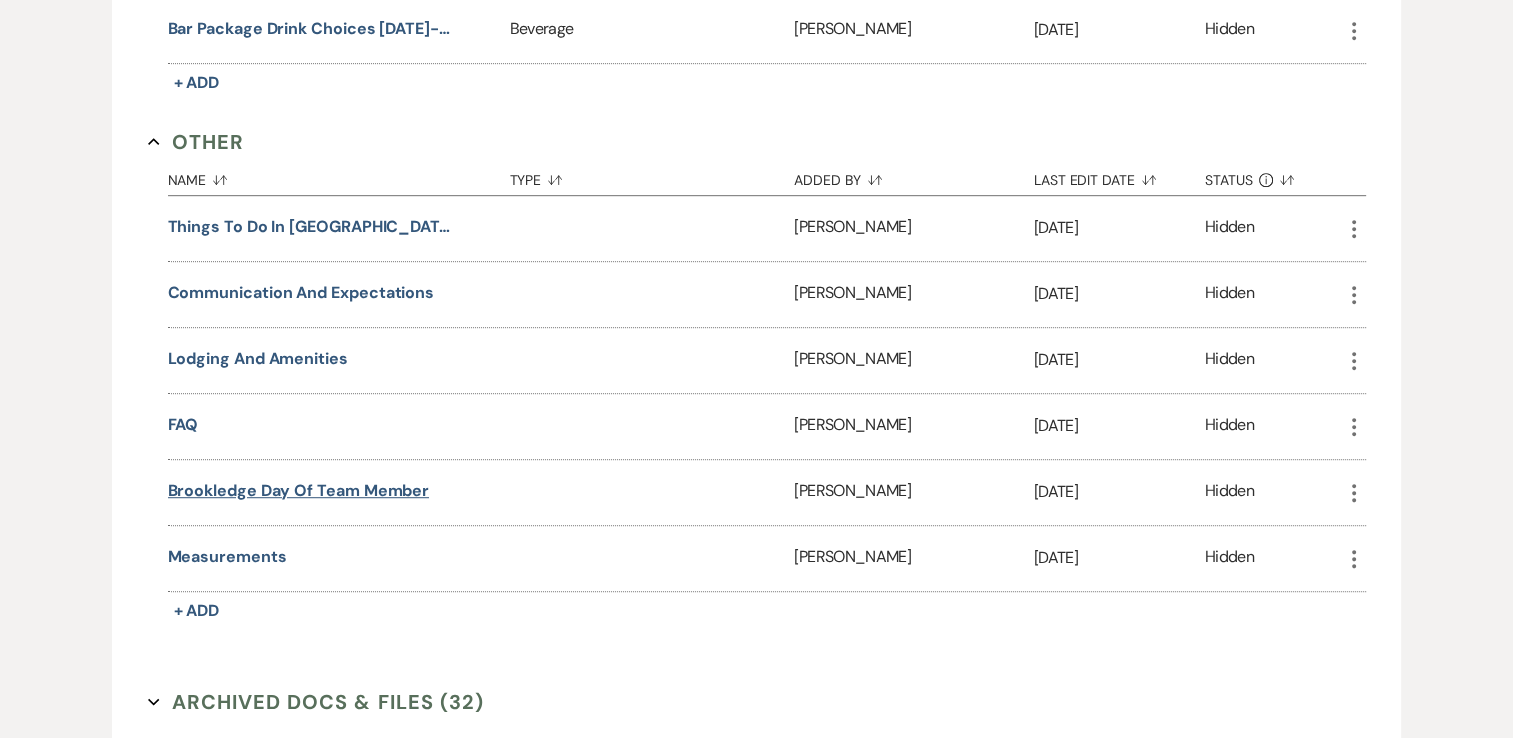 click on "Brookledge Day of Team Member" at bounding box center [299, 491] 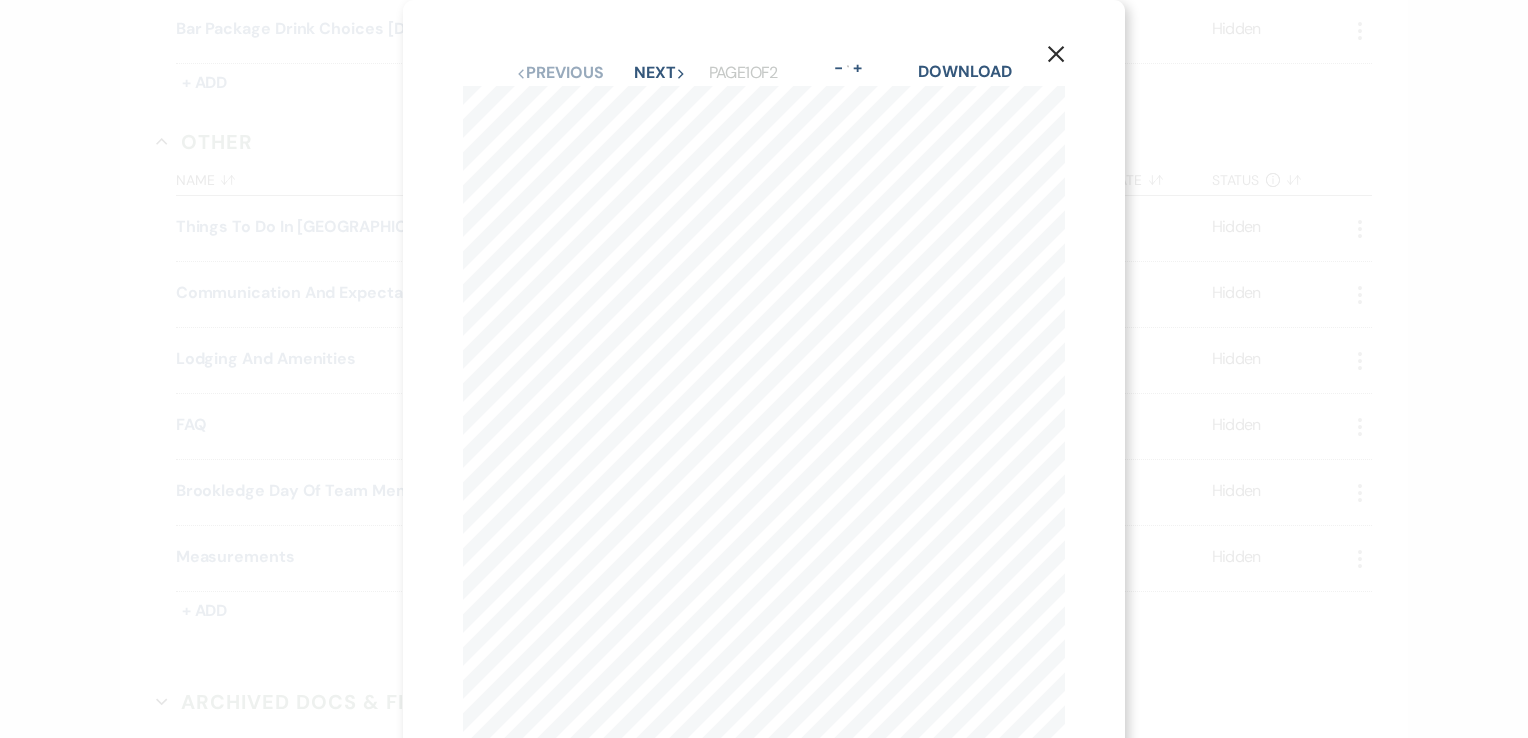 click on "X" at bounding box center (1056, 53) 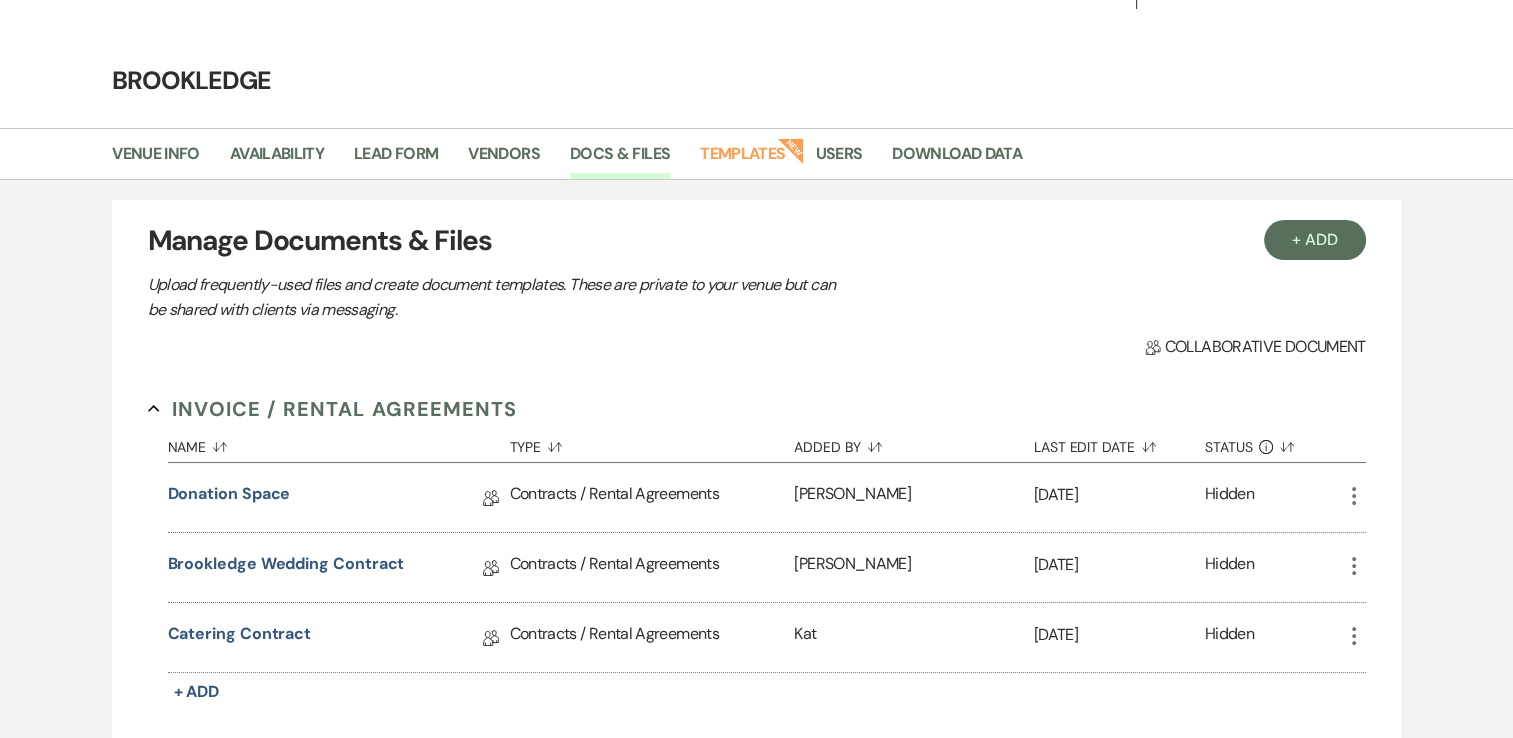 scroll, scrollTop: 0, scrollLeft: 0, axis: both 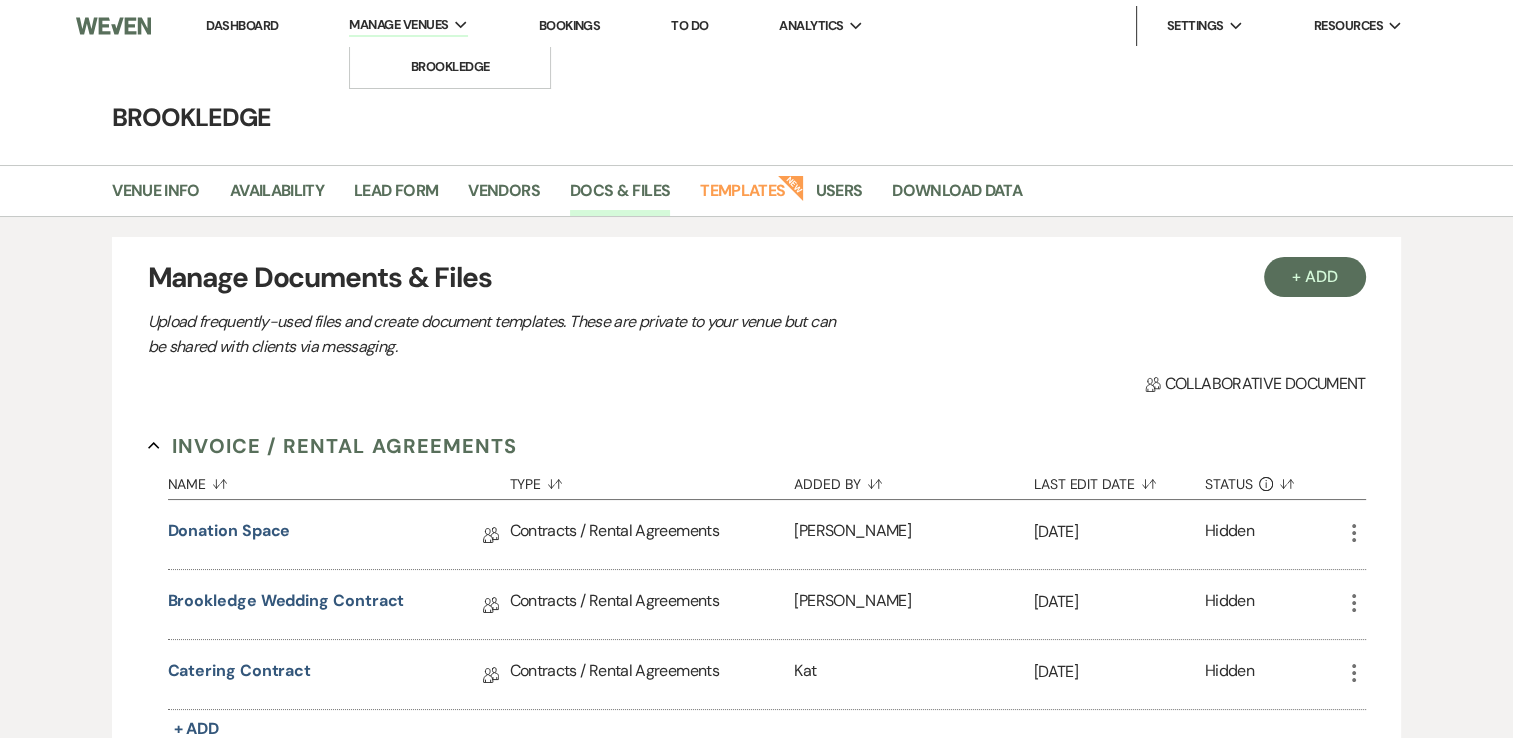 click on "Manage Venues" at bounding box center [398, 25] 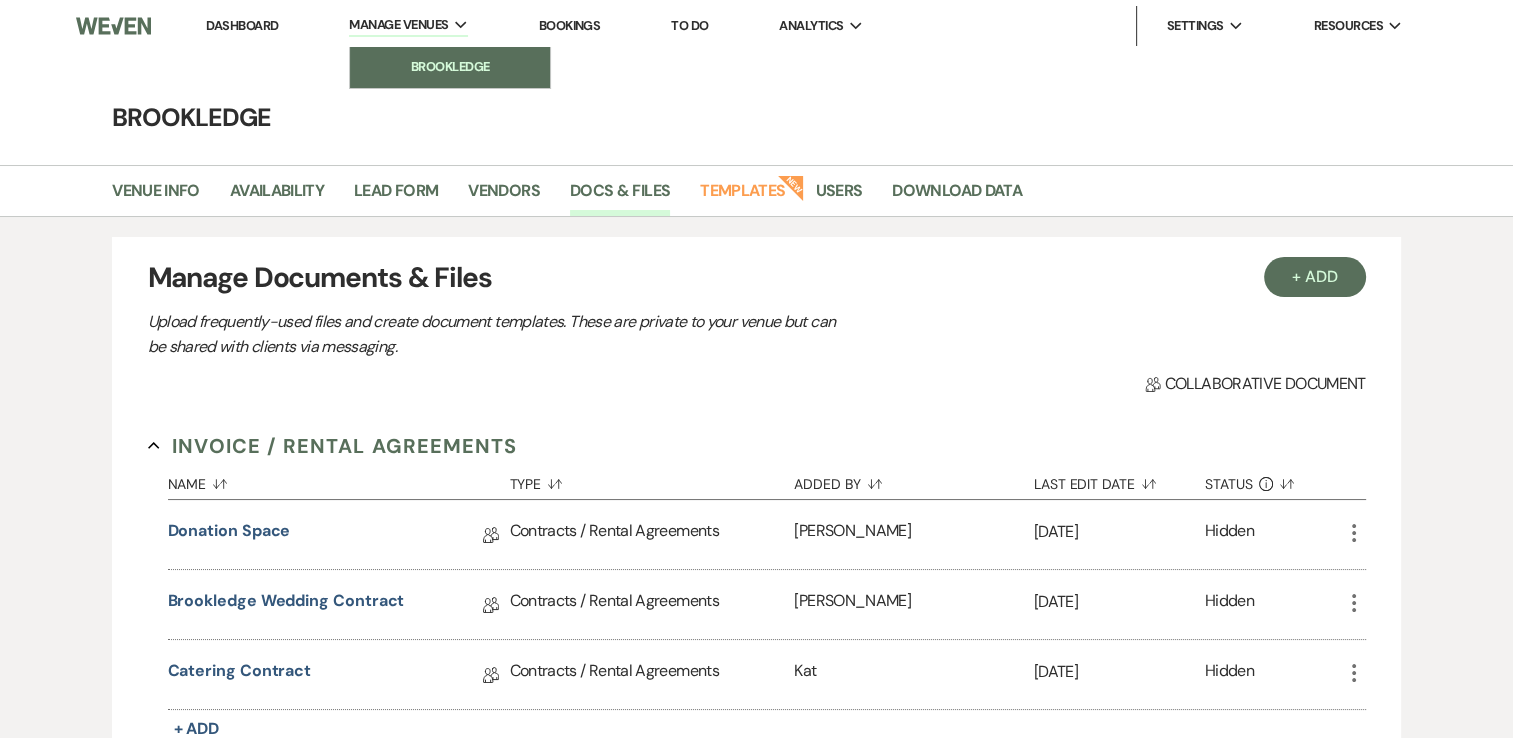 click on "Brookledge" at bounding box center (450, 67) 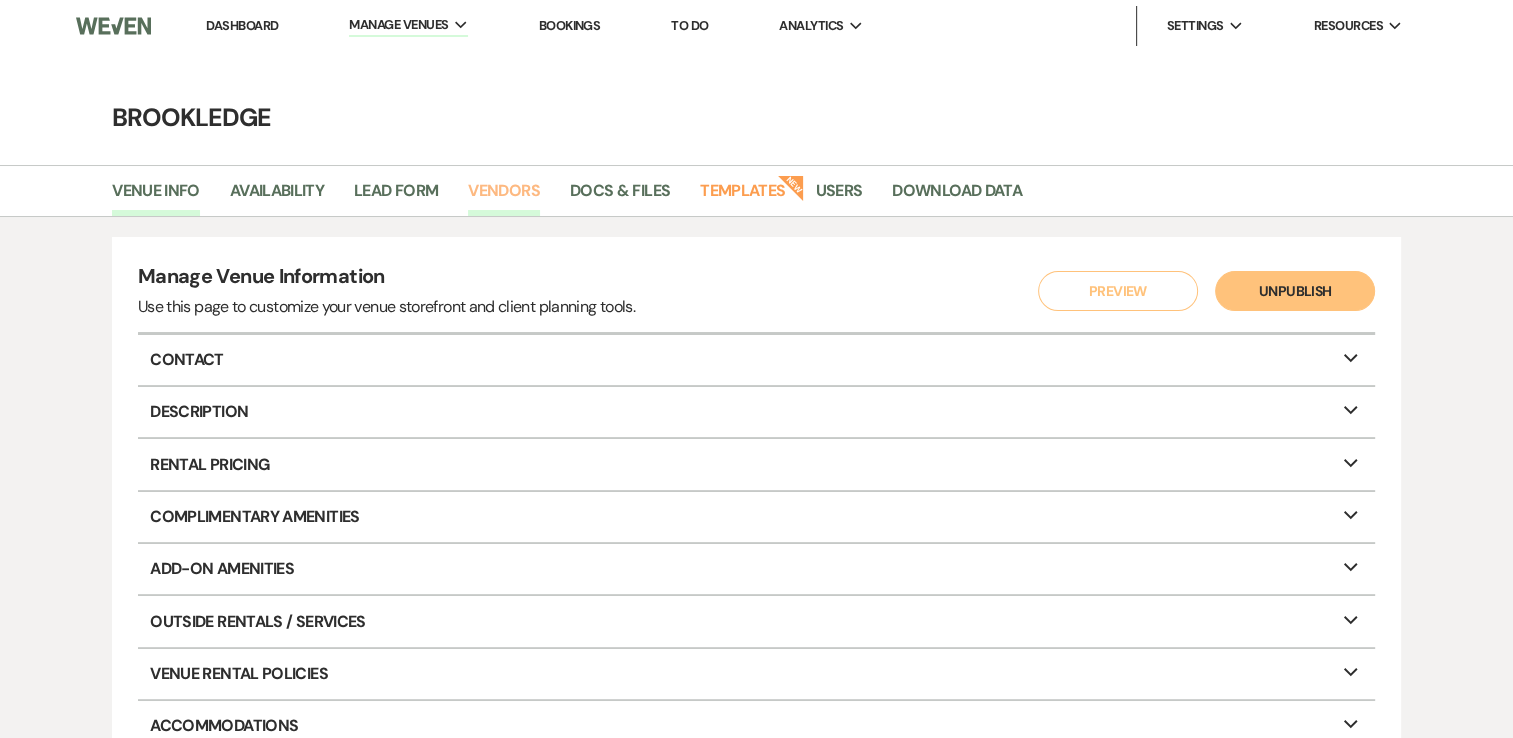 click on "Vendors" at bounding box center [504, 197] 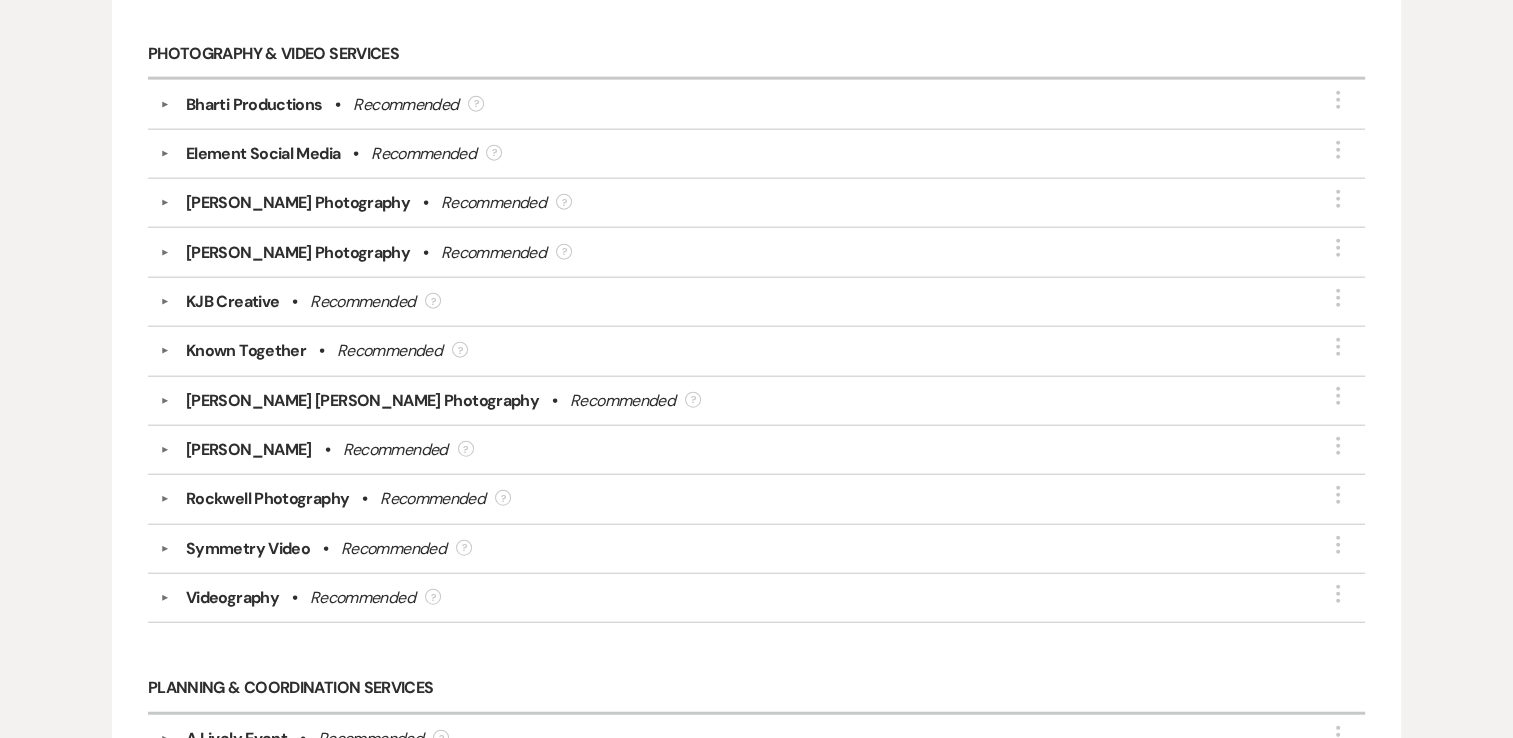 scroll, scrollTop: 4692, scrollLeft: 0, axis: vertical 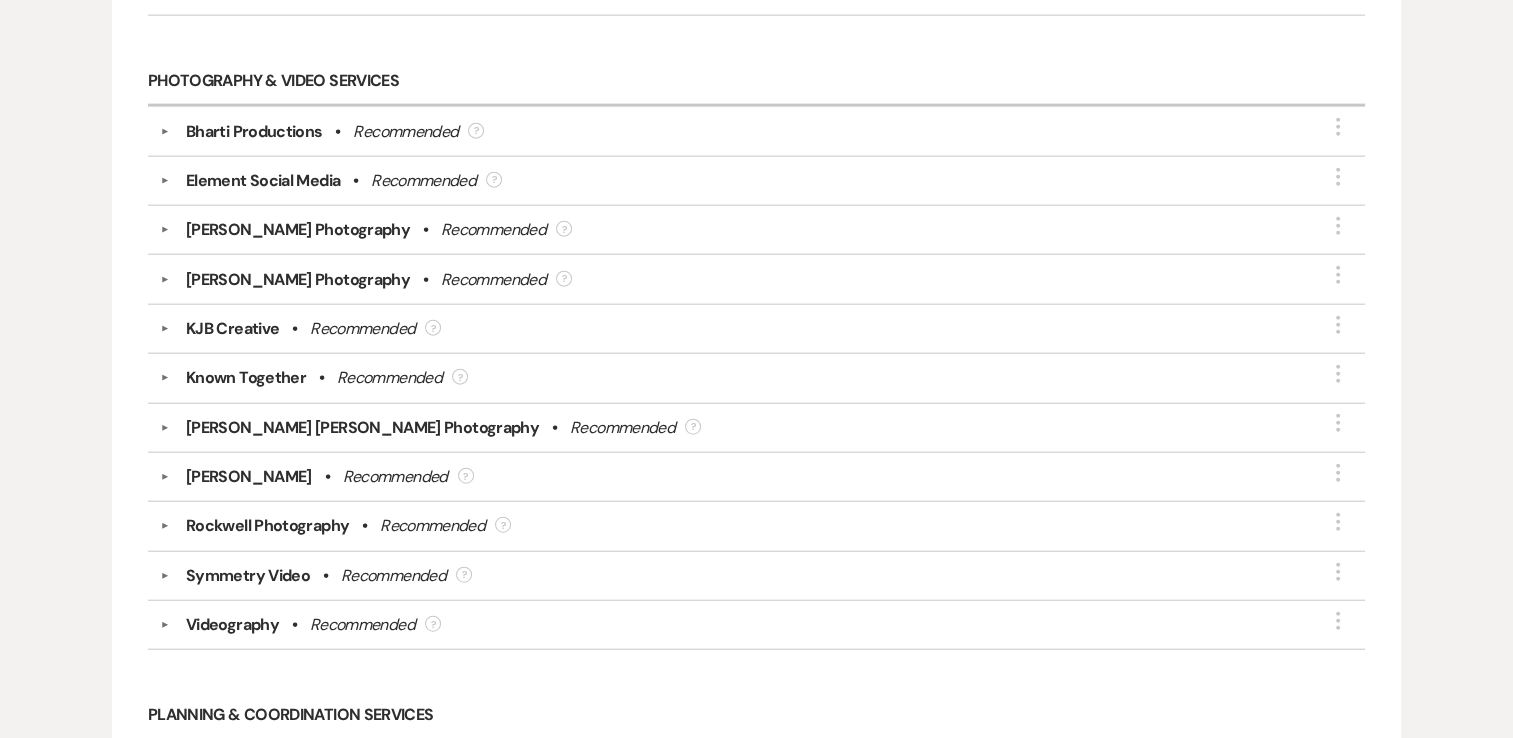 click on "KJB Creative  • Recommended ?" at bounding box center (761, 329) 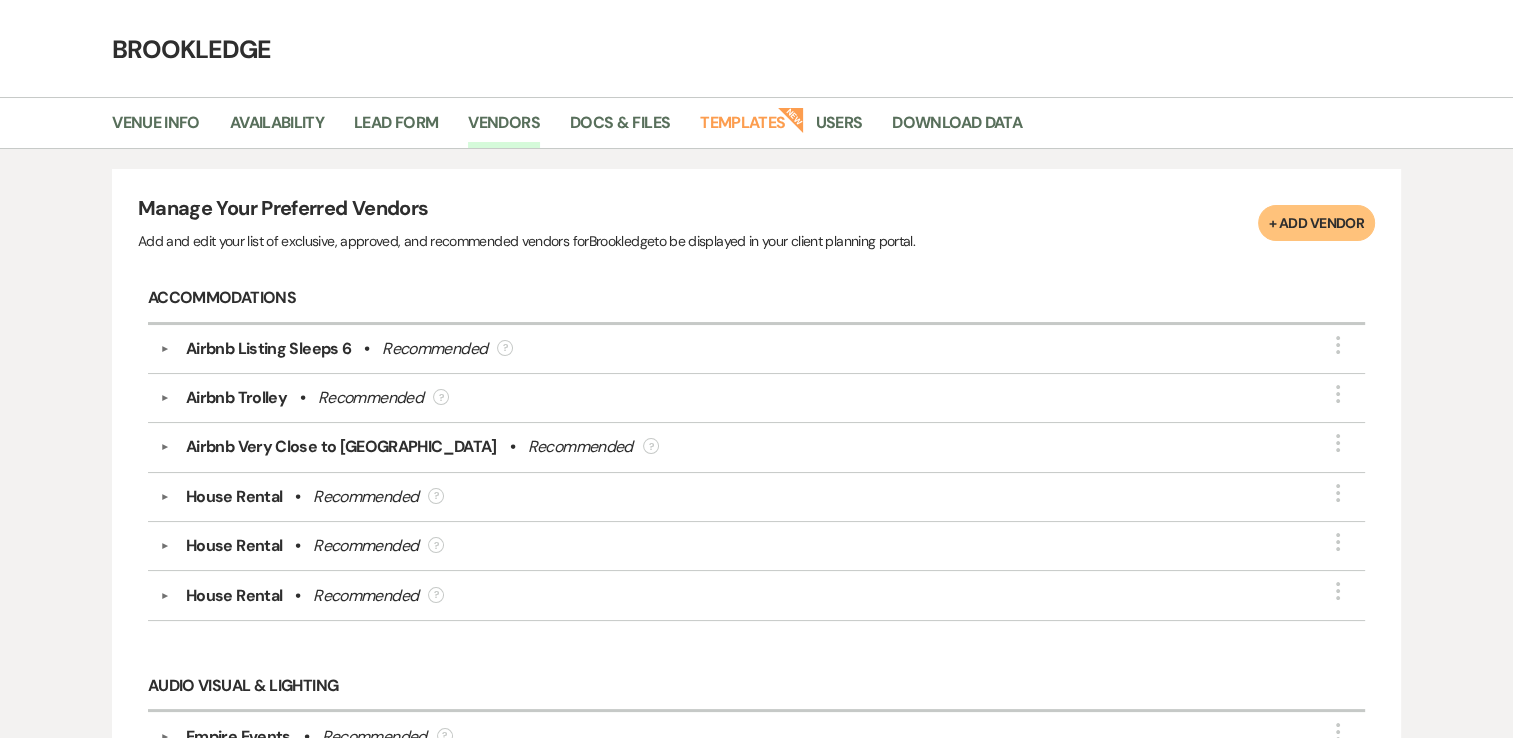 scroll, scrollTop: 0, scrollLeft: 0, axis: both 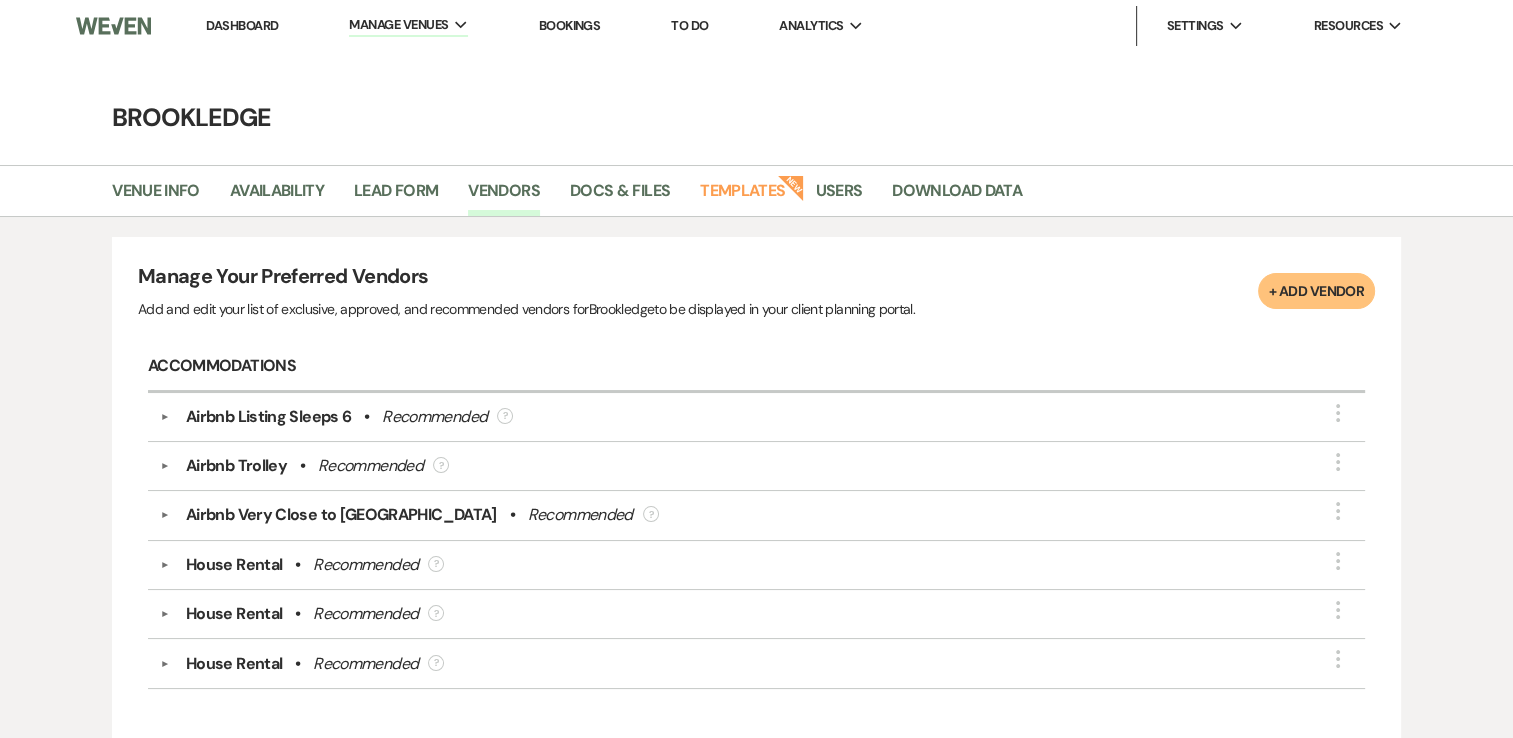 click on "Dashboard" at bounding box center [242, 26] 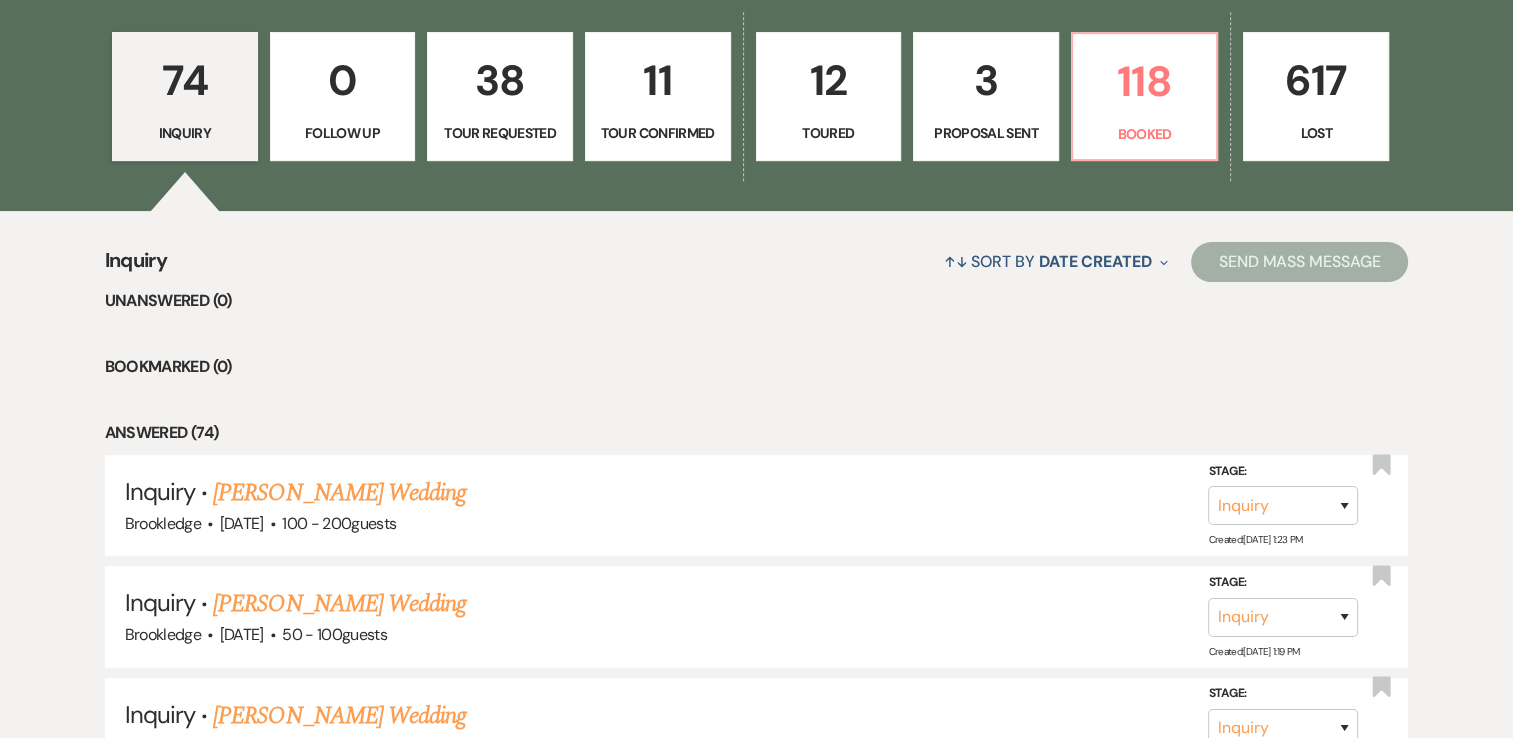 scroll, scrollTop: 568, scrollLeft: 0, axis: vertical 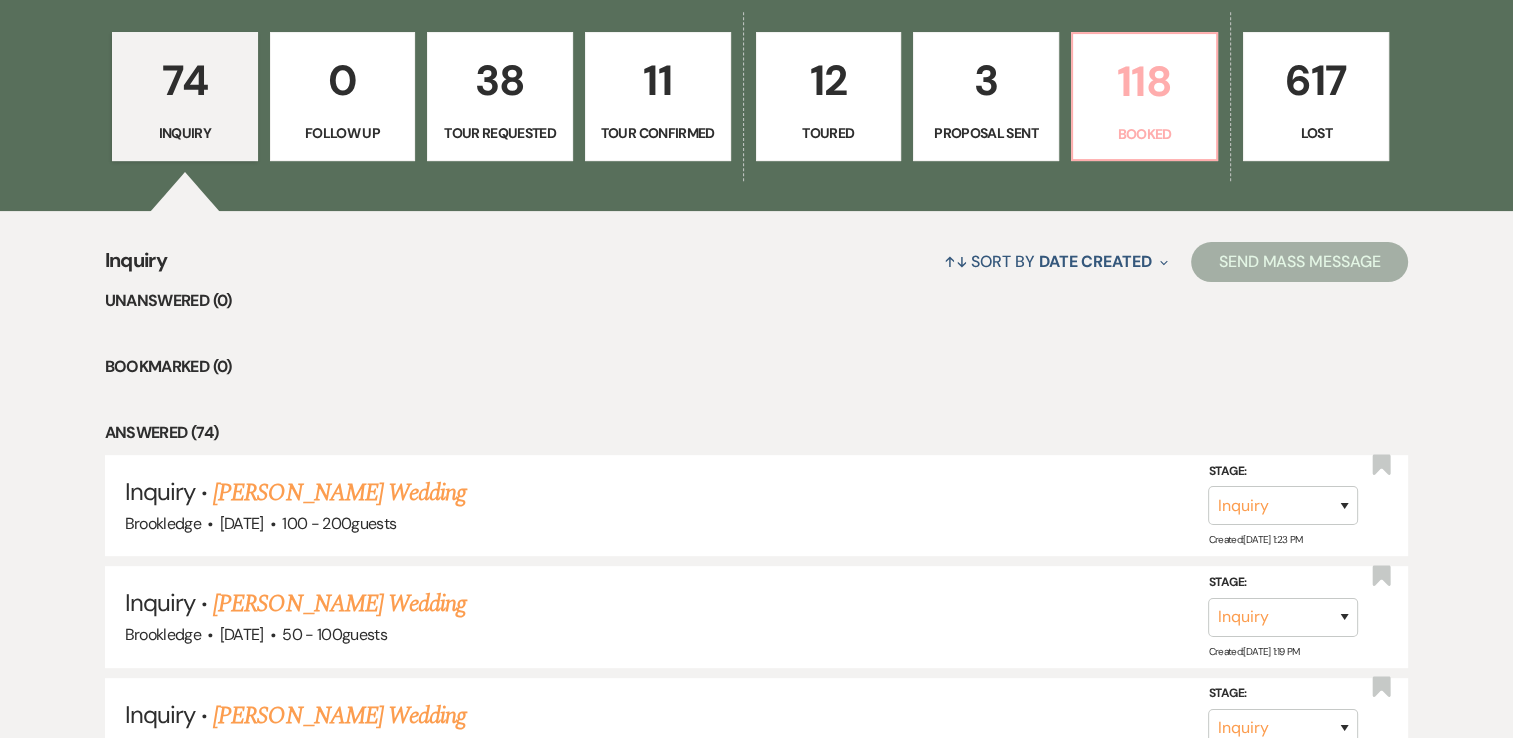 click on "Booked" at bounding box center (1145, 134) 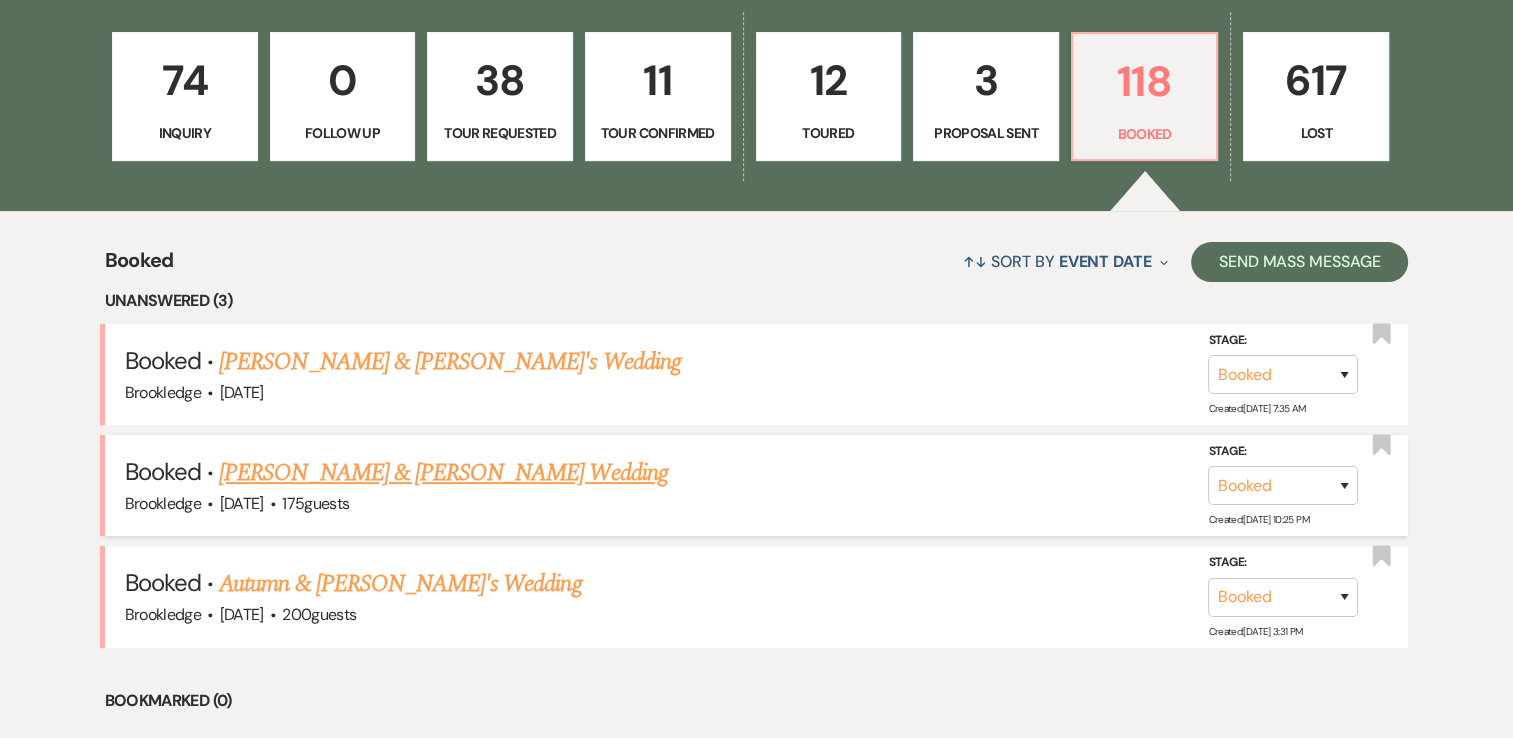 click on "[PERSON_NAME] & [PERSON_NAME] Wedding" at bounding box center (443, 473) 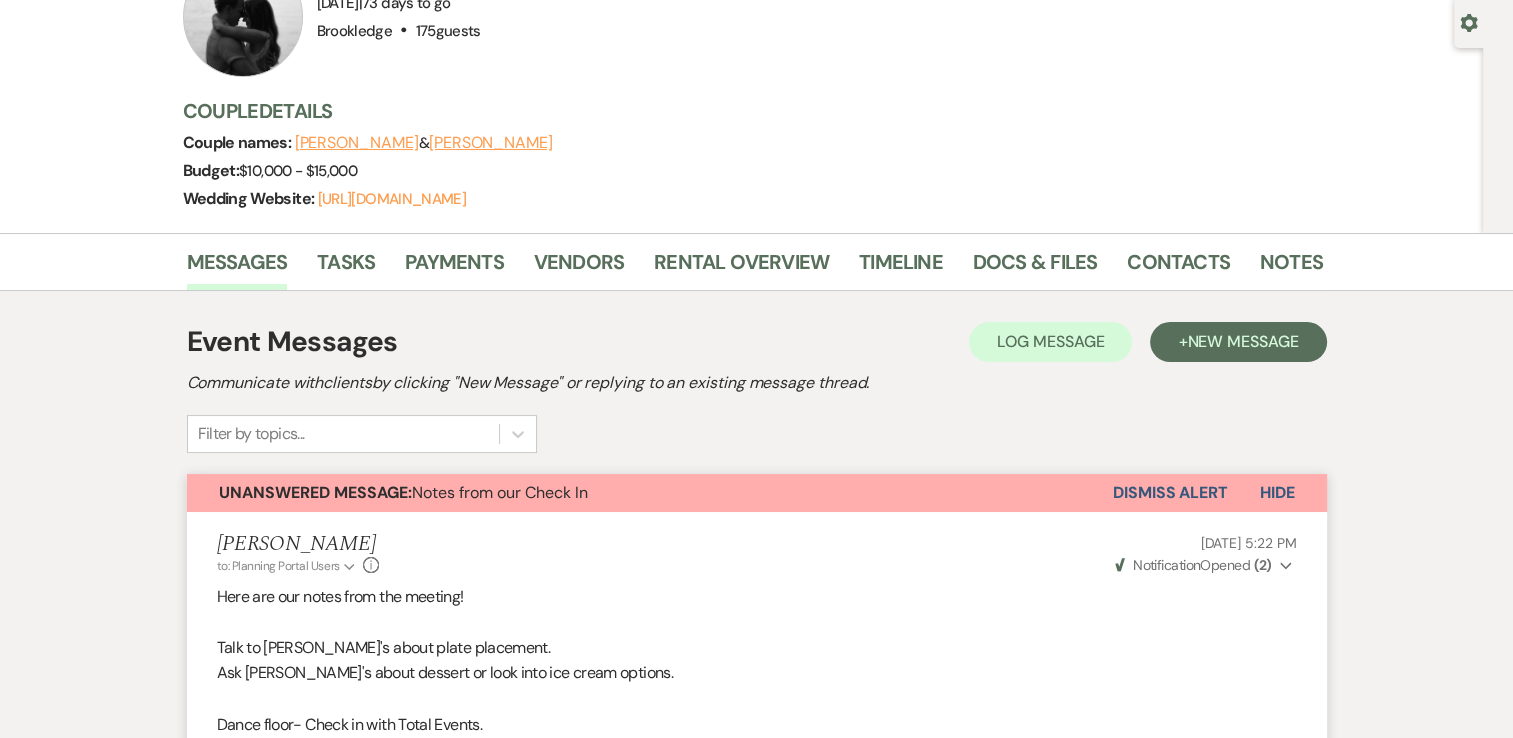 scroll, scrollTop: 180, scrollLeft: 0, axis: vertical 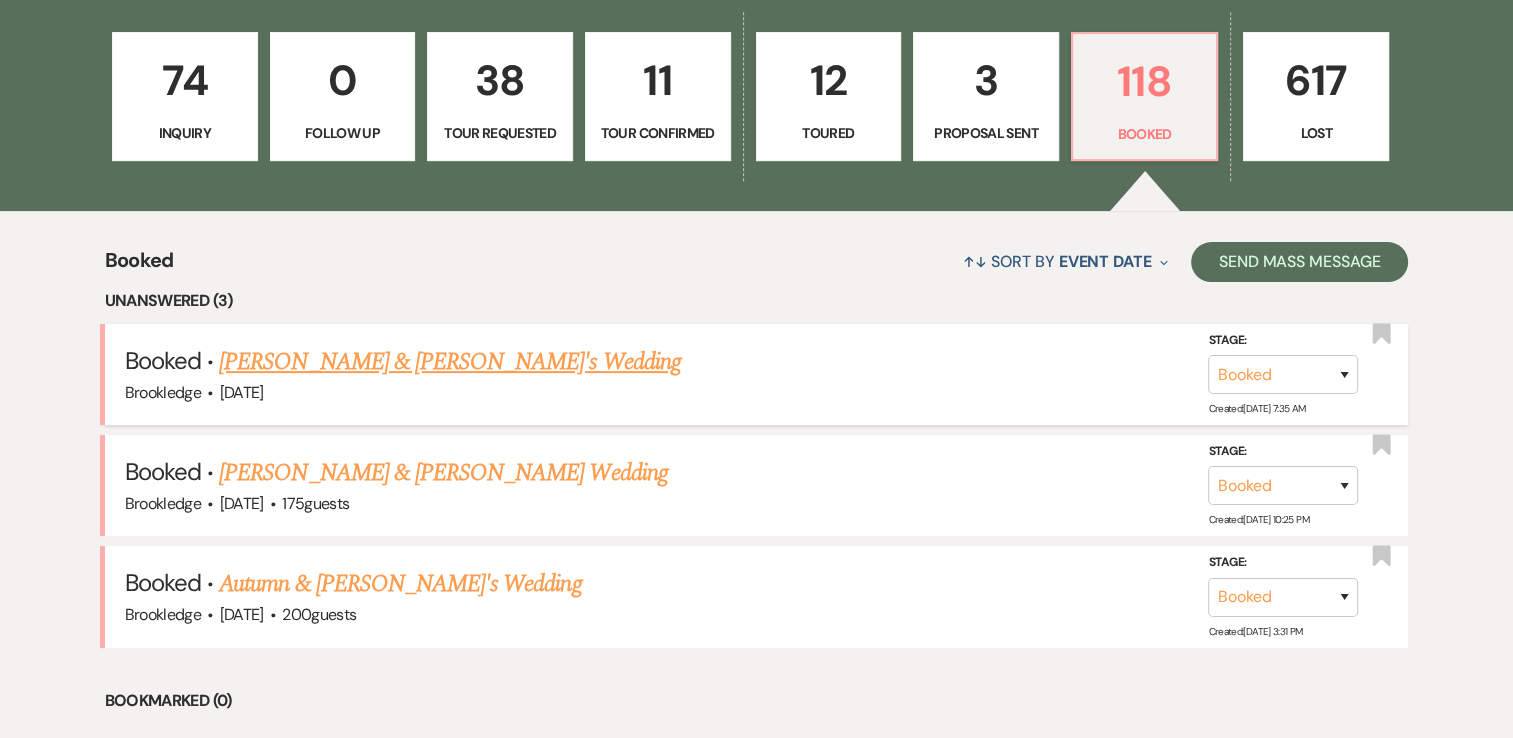 click on "[PERSON_NAME] & [PERSON_NAME]'s Wedding" at bounding box center (450, 362) 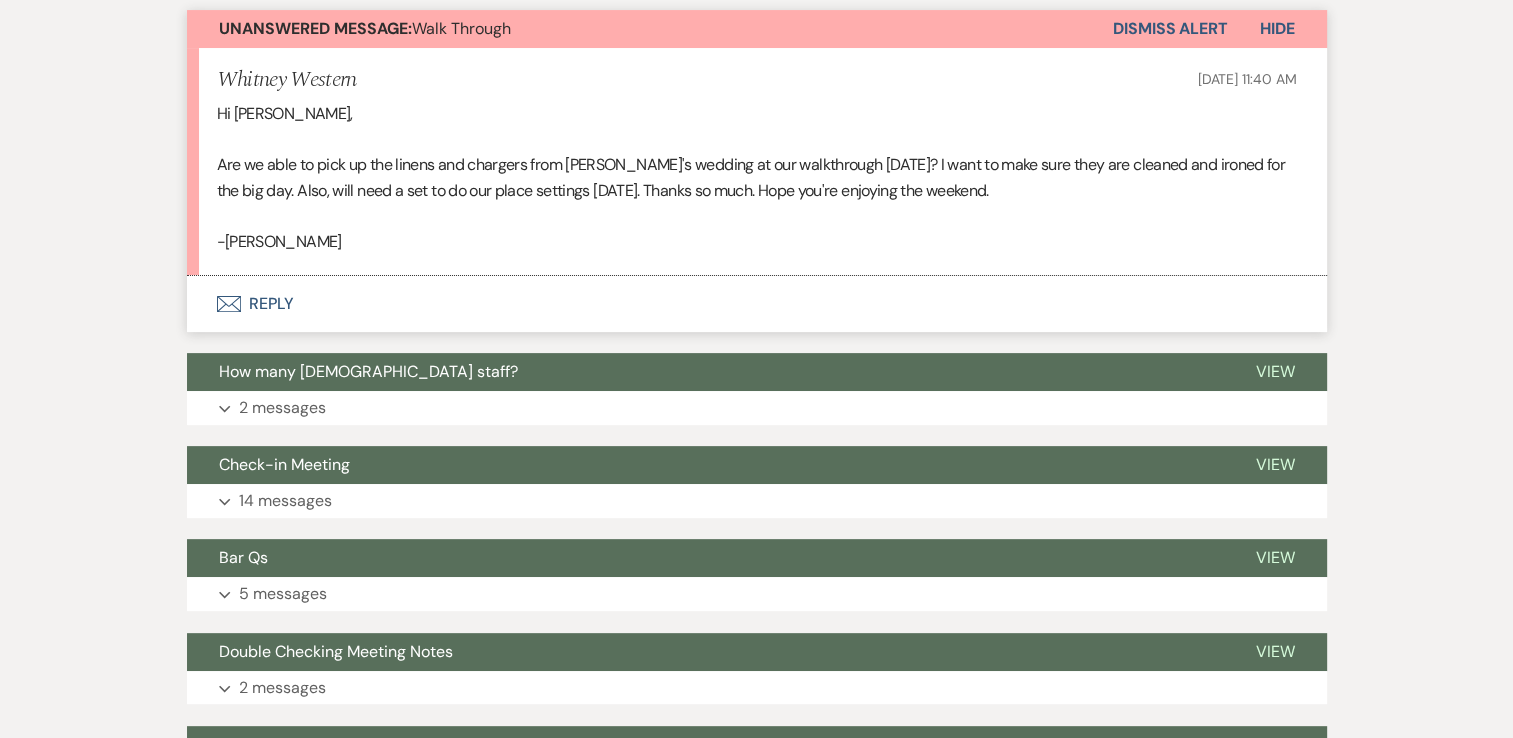 scroll, scrollTop: 0, scrollLeft: 0, axis: both 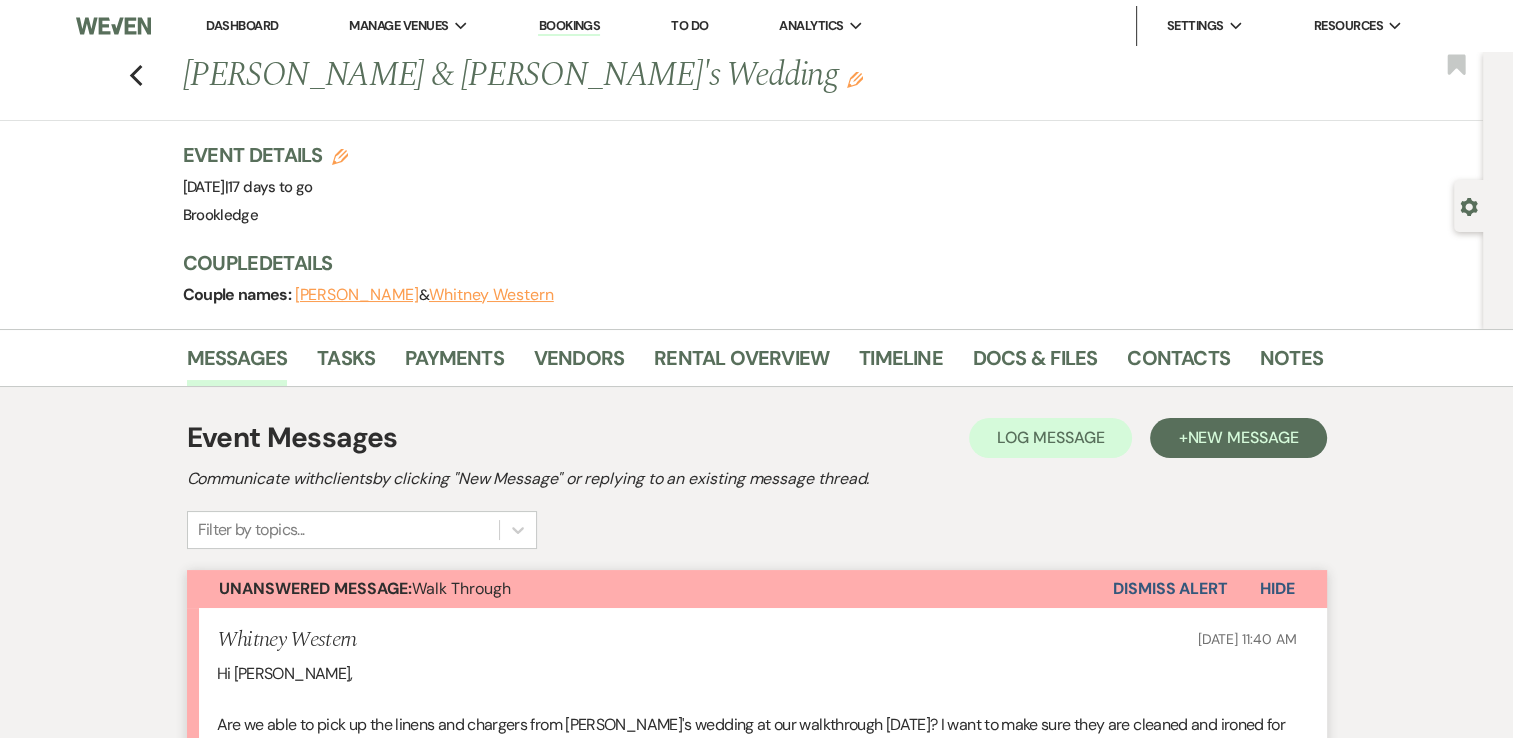 click on "Previous [PERSON_NAME] & [PERSON_NAME]'s Wedding Edit Bookmark" at bounding box center (736, 86) 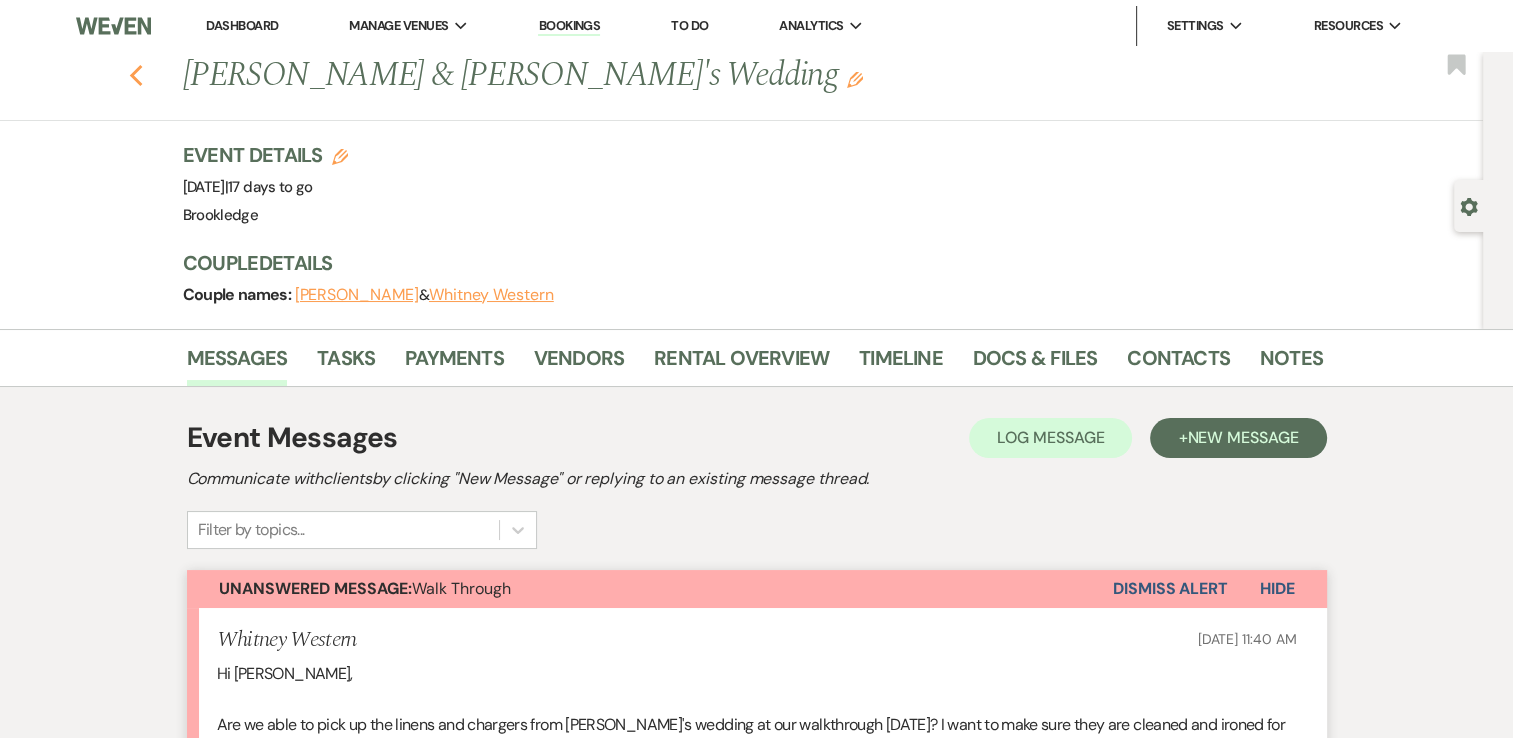 click on "Previous" 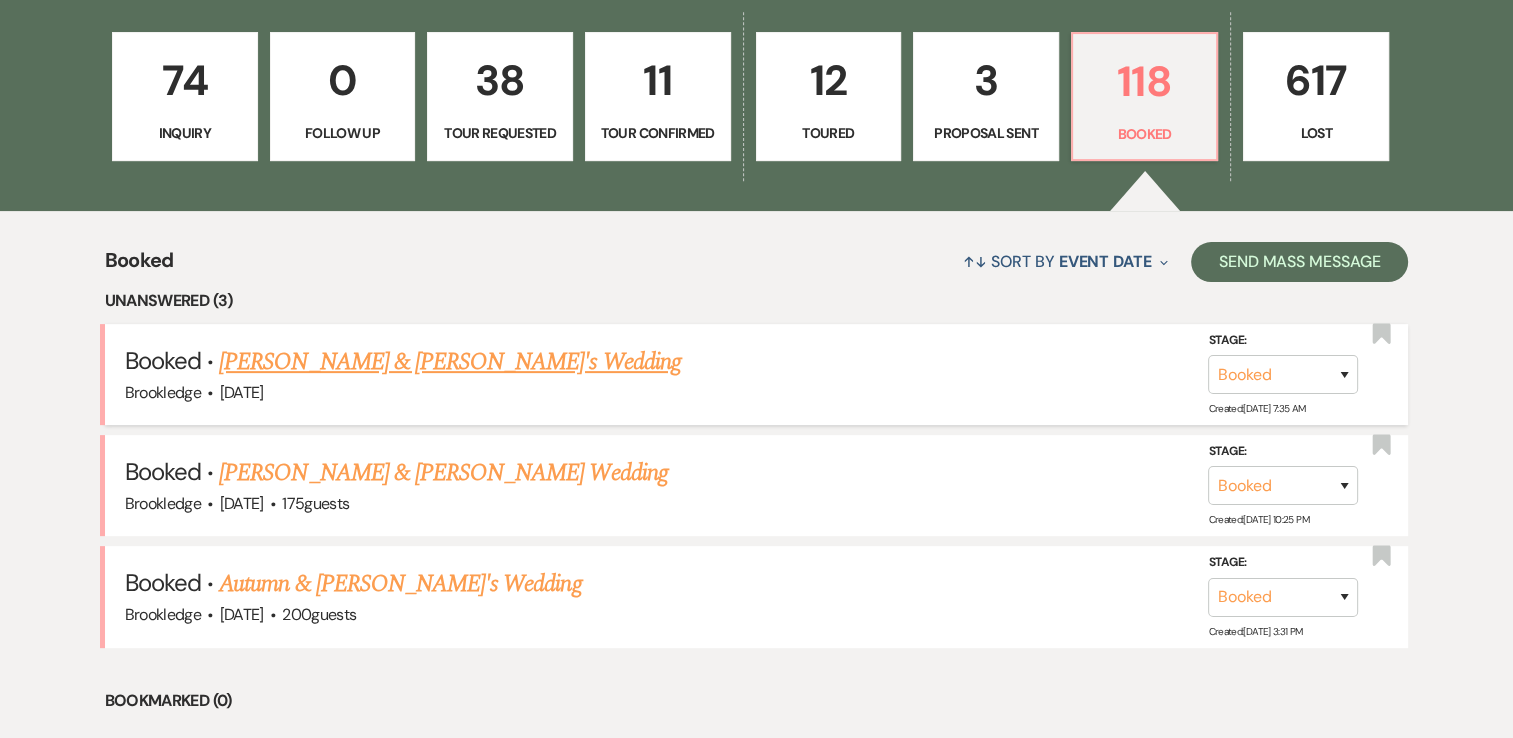 scroll, scrollTop: 0, scrollLeft: 0, axis: both 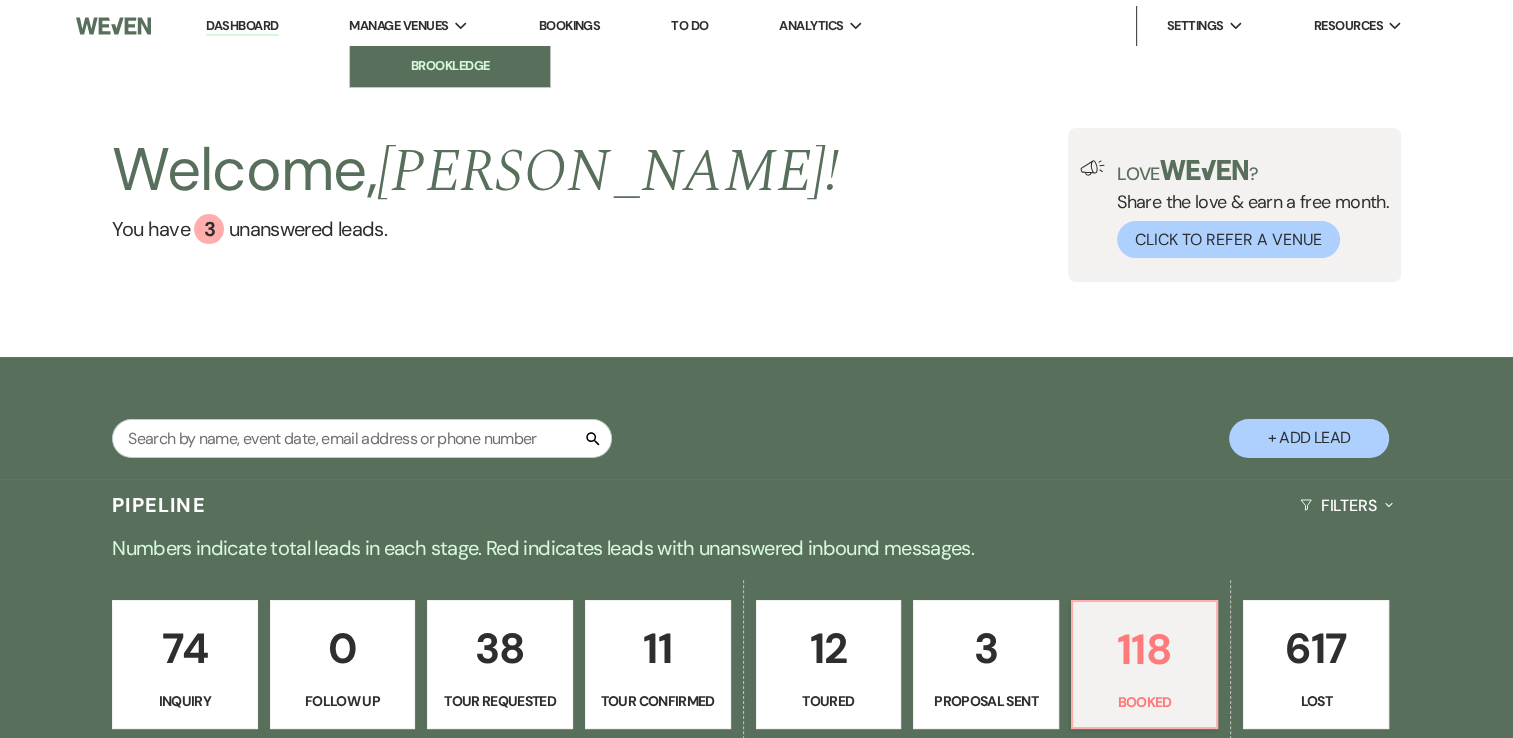 click on "Brookledge" at bounding box center [450, 66] 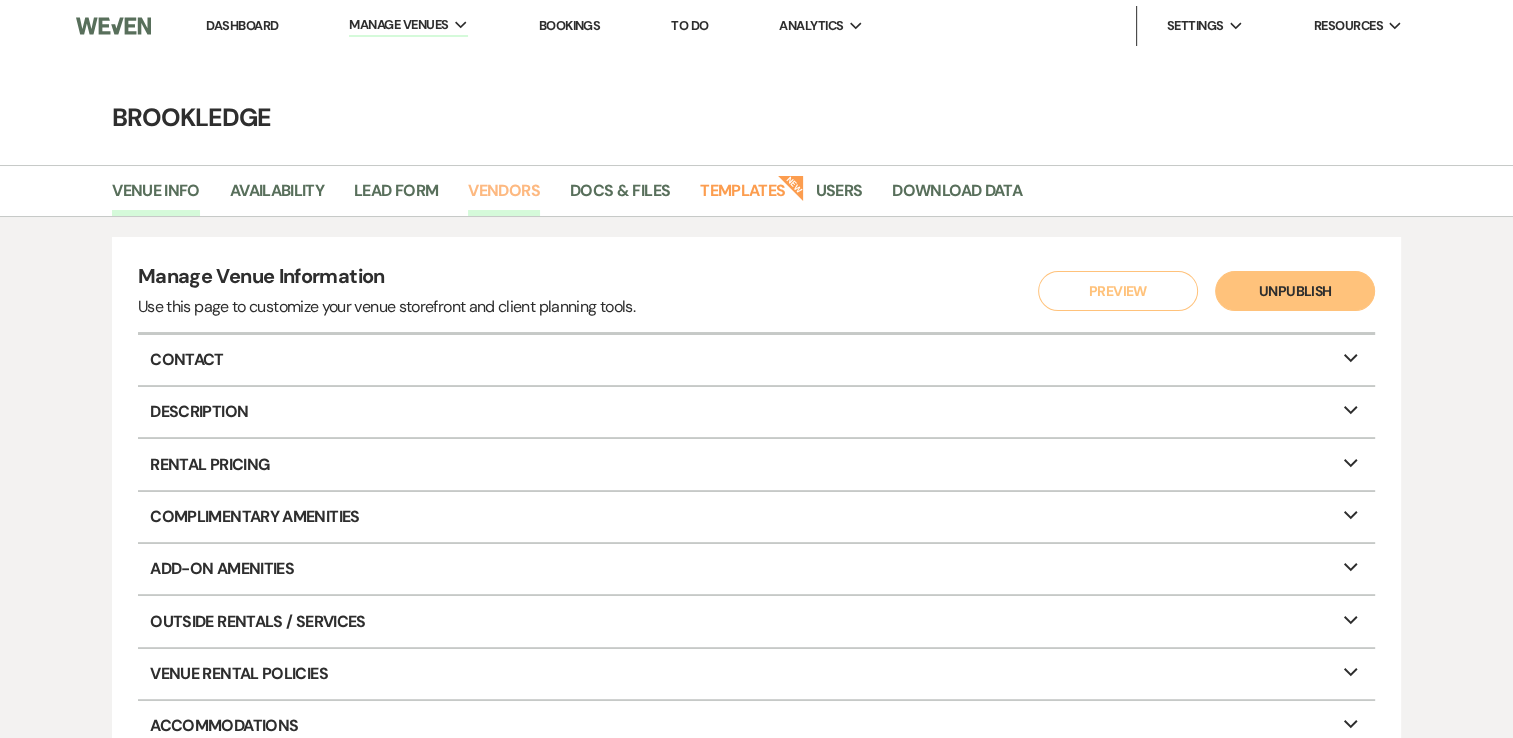 click on "Vendors" at bounding box center (504, 197) 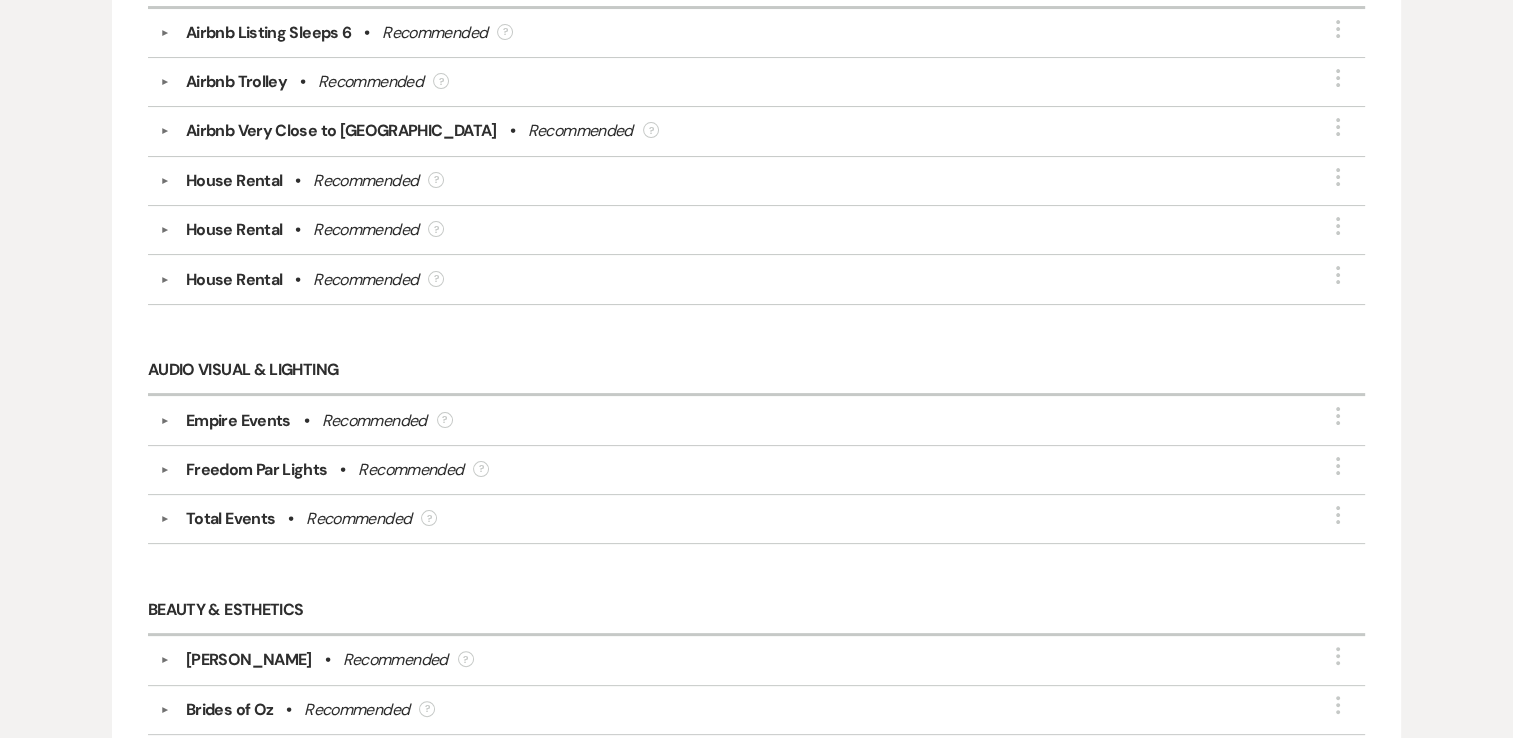 scroll, scrollTop: 0, scrollLeft: 0, axis: both 